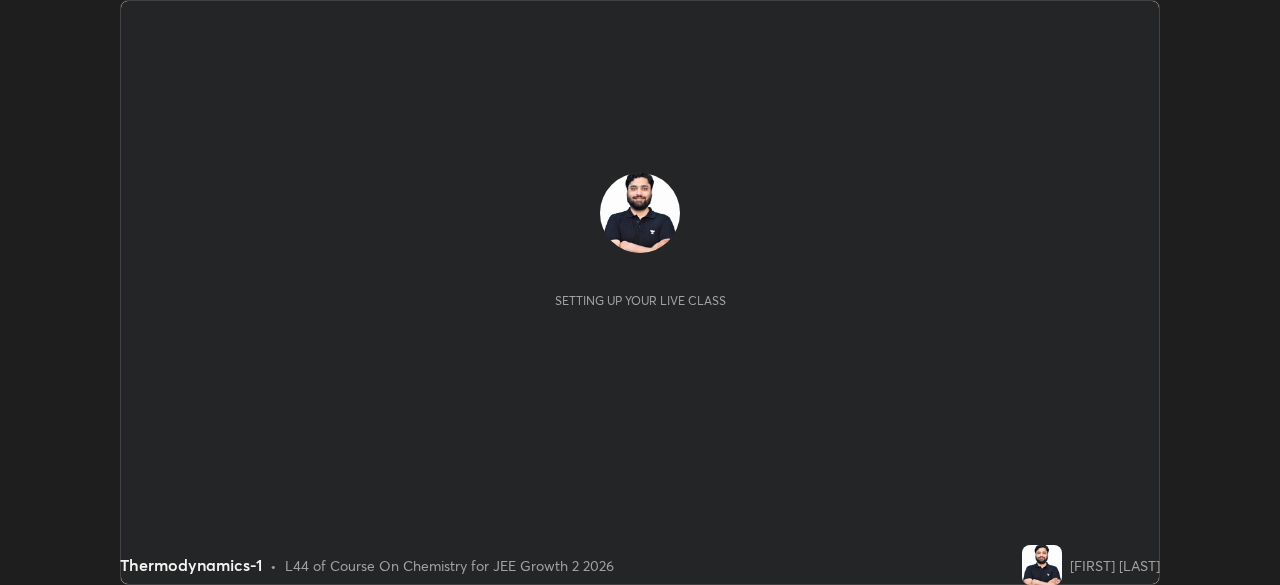 scroll, scrollTop: 0, scrollLeft: 0, axis: both 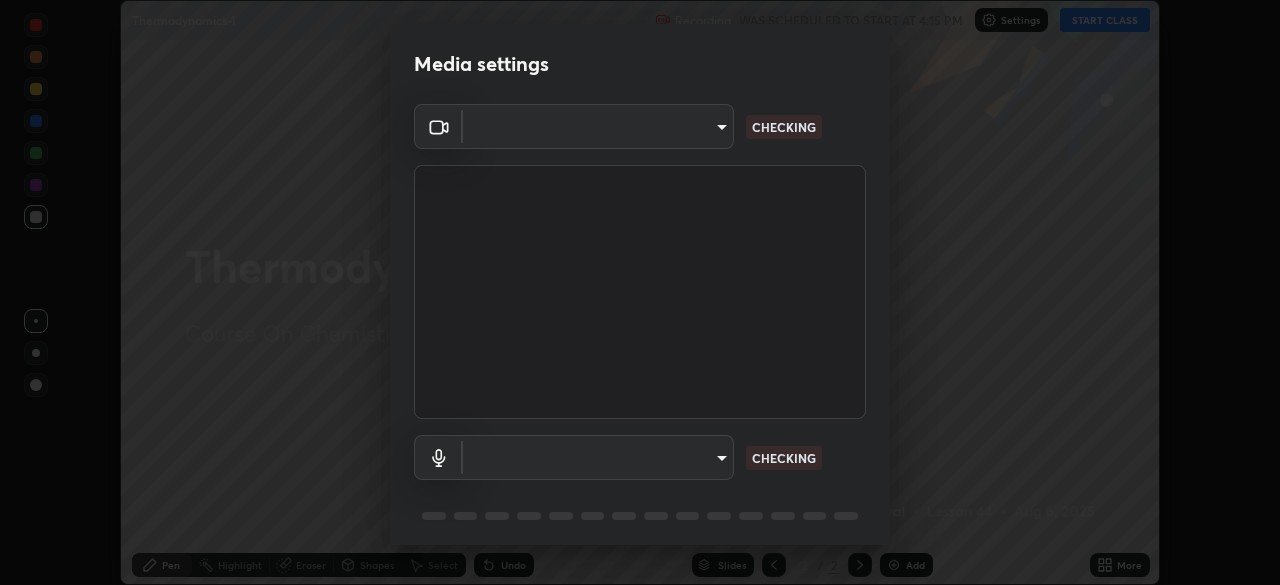 type on "e8b5ce31fd85e863e87af87b85eed38ee242798d413b72b7da49467701a3800f" 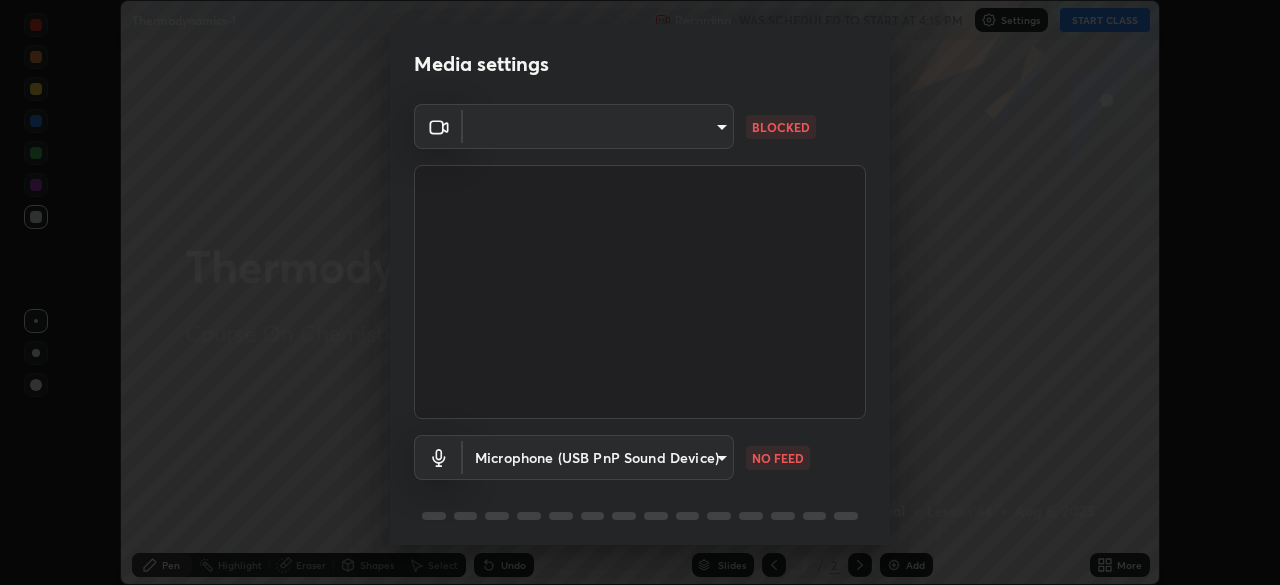 click on "Erase all Thermodynamics-1 Recording WAS SCHEDULED TO START AT 4:15 PM Settings START CLASS Setting up your live class Thermodynamics-1 • L44 of Course On Chemistry for JEE Growth 2 2026 [FIRST] [LAST] Pen Highlight Eraser Shapes Select Undo Slides 2 / 2 Add More No doubts shared Encourage your learners to ask a doubt for better clarity Report an issue Reason for reporting Buffering Chat not working Audio - Video sync issue Educator video quality low ​ Attach an image Report Media settings ​ [HASH] BLOCKED Microphone (USB PnP Sound Device) [HASH] NO FEED 1 / 5 Next" at bounding box center [640, 292] 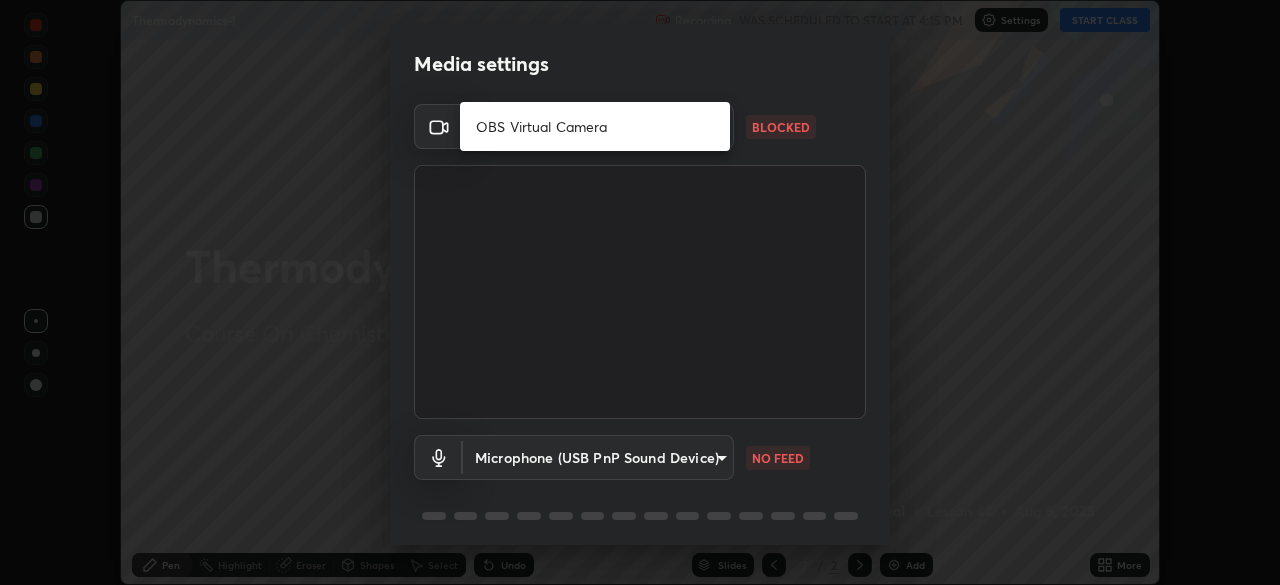 click on "OBS Virtual Camera" at bounding box center (595, 126) 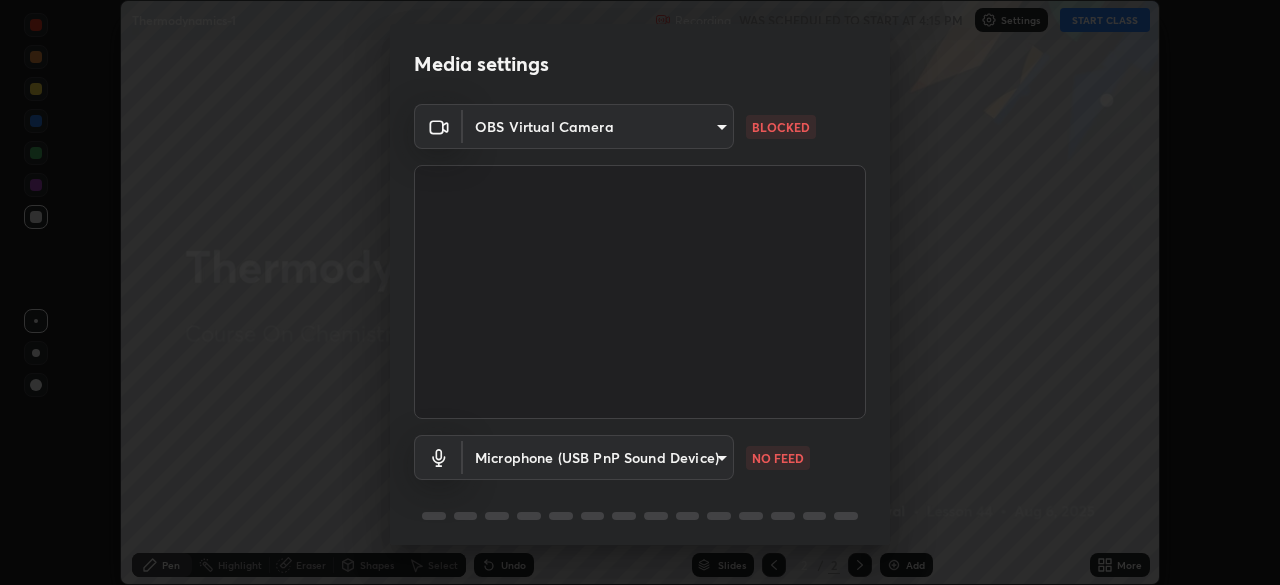 click on "Erase all Thermodynamics-1 Recording WAS SCHEDULED TO START AT 4:15 PM Settings START CLASS Setting up your live class Thermodynamics-1 • L44 of Course On Chemistry for JEE Growth 2 2026 [FIRST] [LAST] Pen Highlight Eraser Shapes Select Undo Slides 2 / 2 Add More No doubts shared Encourage your learners to ask a doubt for better clarity Report an issue Reason for reporting Buffering Chat not working Audio - Video sync issue Educator video quality low ​ Attach an image Report Media settings OBS Virtual Camera [HASH] BLOCKED Microphone (USB PnP Sound Device) [HASH] NO FEED 1 / 5 Next" at bounding box center (640, 292) 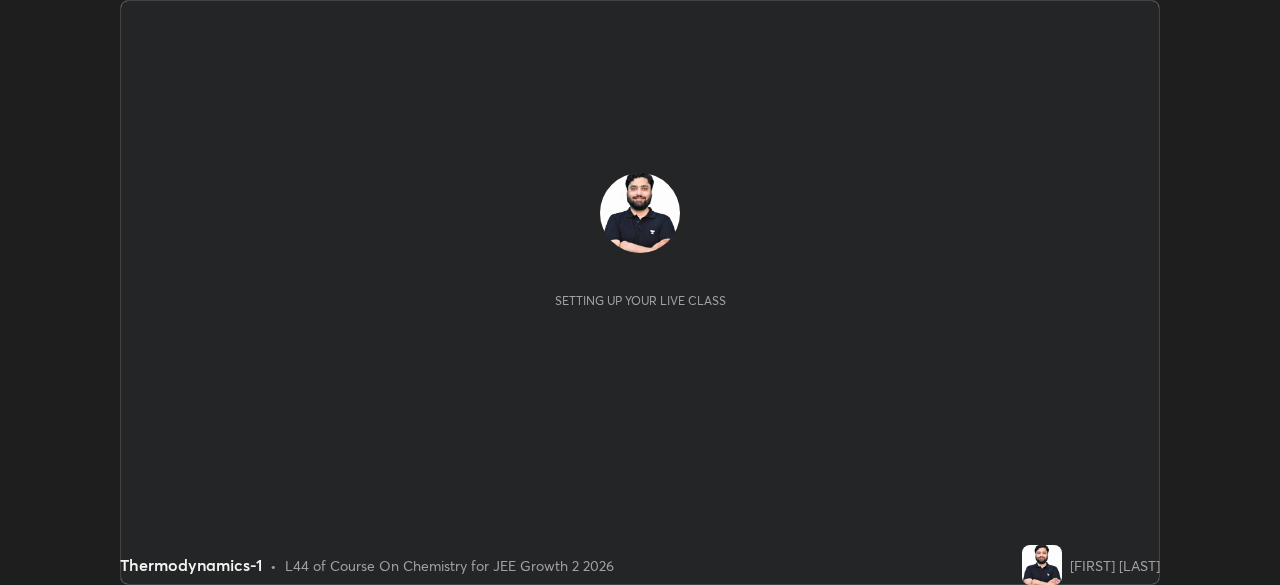 scroll, scrollTop: 0, scrollLeft: 0, axis: both 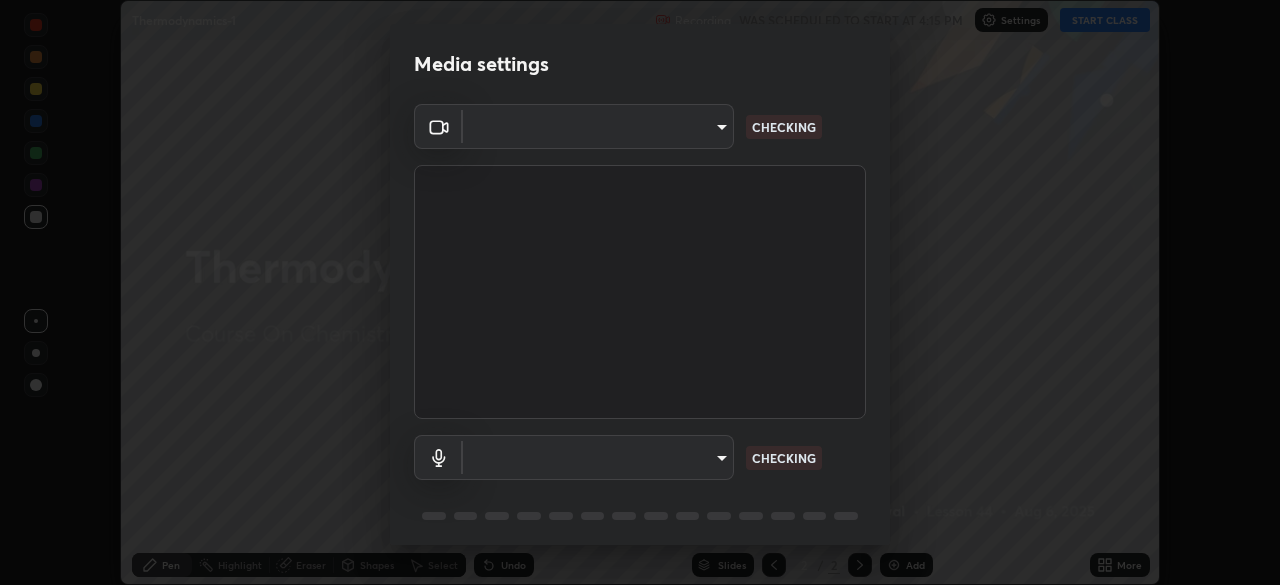 type on "e8b5ce31fd85e863e87af87b85eed38ee242798d413b72b7da49467701a3800f" 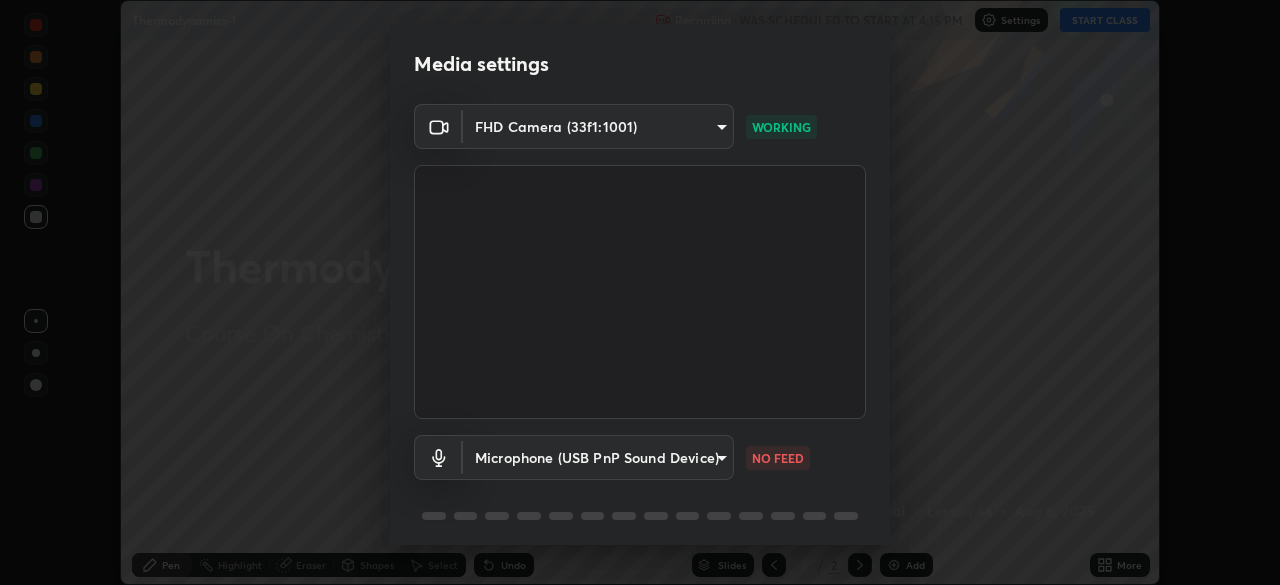 click on "Erase all Thermodynamics-1 Recording WAS SCHEDULED TO START AT  4:15 PM Settings START CLASS Setting up your live class Thermodynamics-1 • L44 of Course On Chemistry for JEE Growth 2 2026 [FIRST] [LAST] Pen Highlight Eraser Shapes Select Undo Slides 2 / 2 Add More No doubts shared Encourage your learners to ask a doubt for better clarity Report an issue Reason for reporting Buffering Chat not working Audio - Video sync issue Educator video quality low ​ Attach an image Report Media settings FHD Camera (33f1:1001) e8b5ce31fd85e863e87af87b85eed38ee242798d413b72b7da49467701a3800f WORKING Microphone (USB PnP Sound Device) cd2ff5de70d97d1f26f53071eb270763a2519b2adef656083425184db7bb67d1 NO FEED 1 / 5 Next" at bounding box center [640, 292] 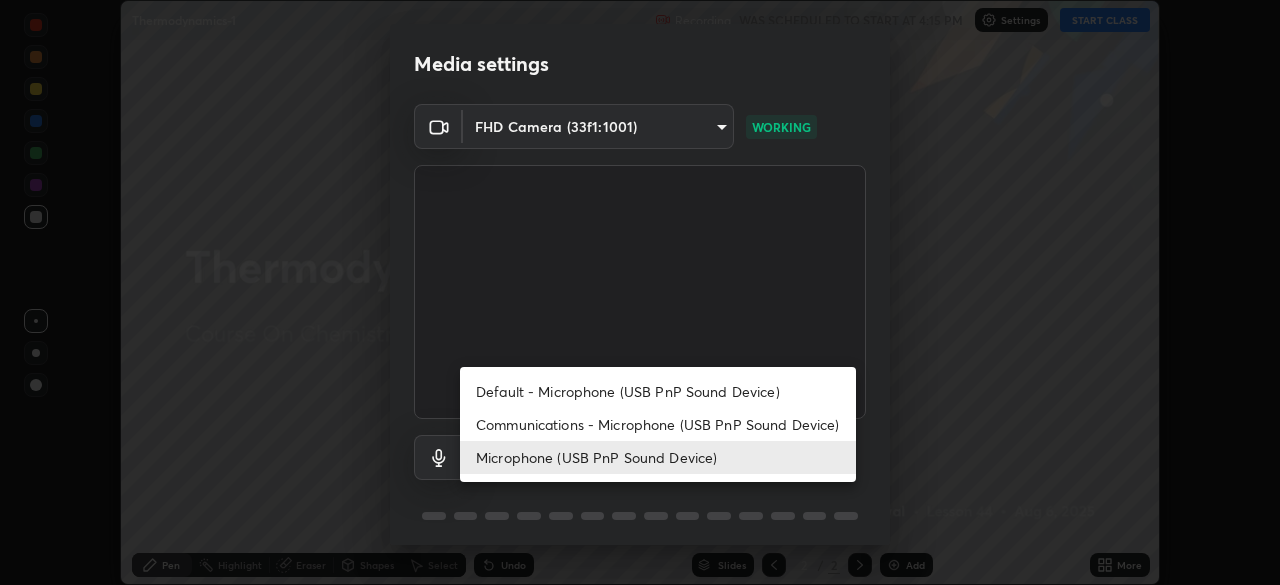 click on "Communications - Microphone (USB PnP Sound Device)" at bounding box center (658, 424) 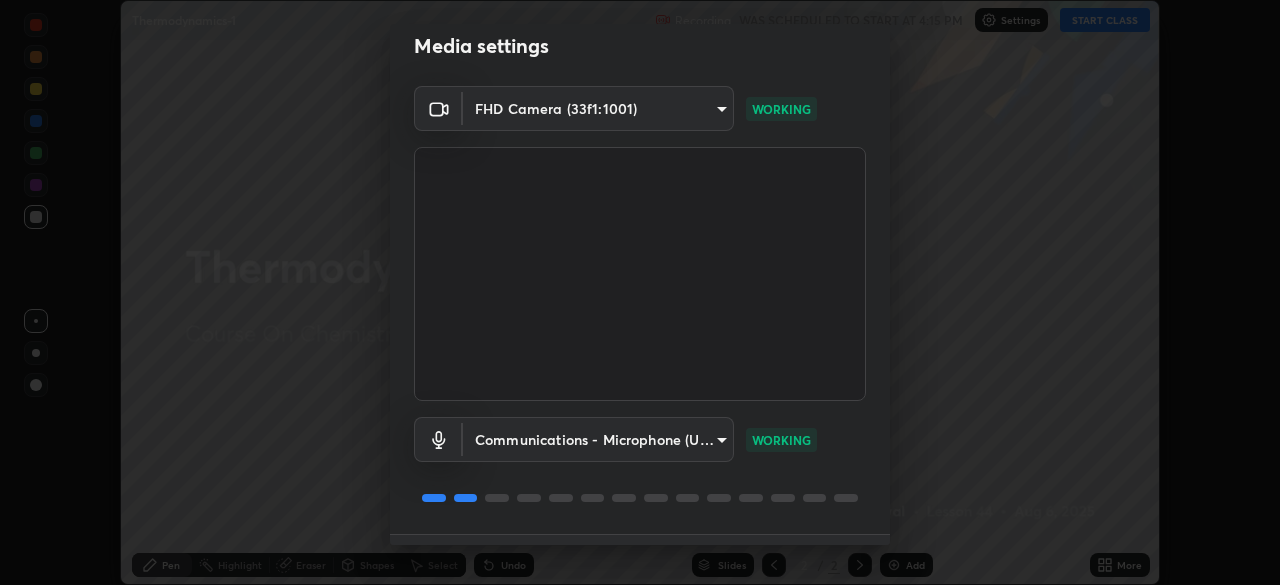 scroll, scrollTop: 71, scrollLeft: 0, axis: vertical 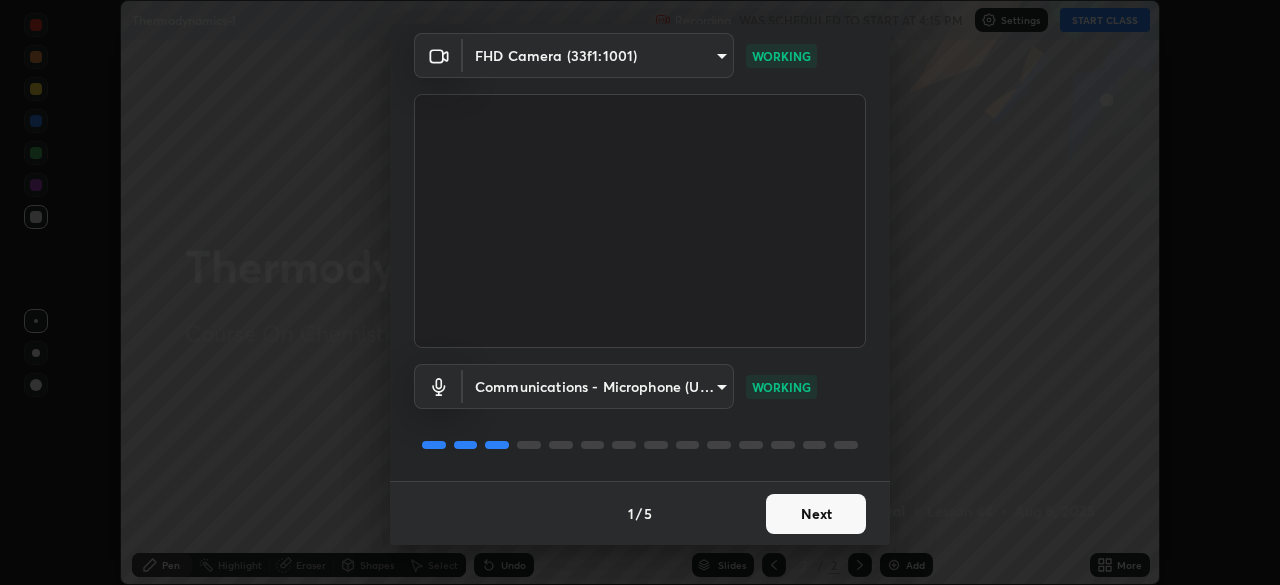 click on "Next" at bounding box center (816, 514) 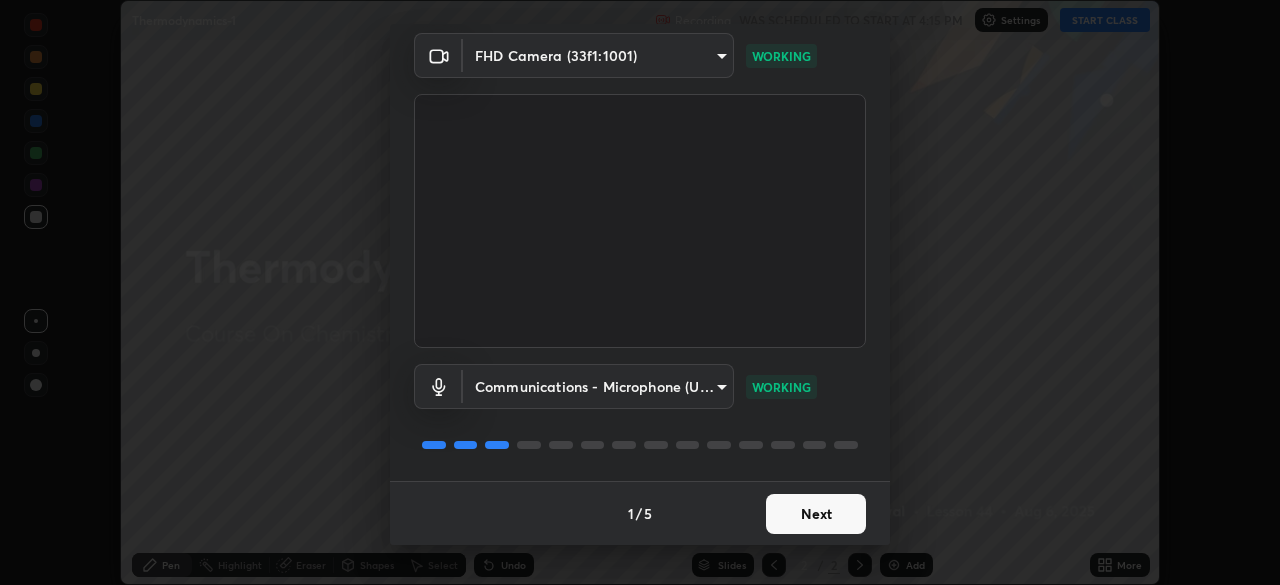scroll, scrollTop: 0, scrollLeft: 0, axis: both 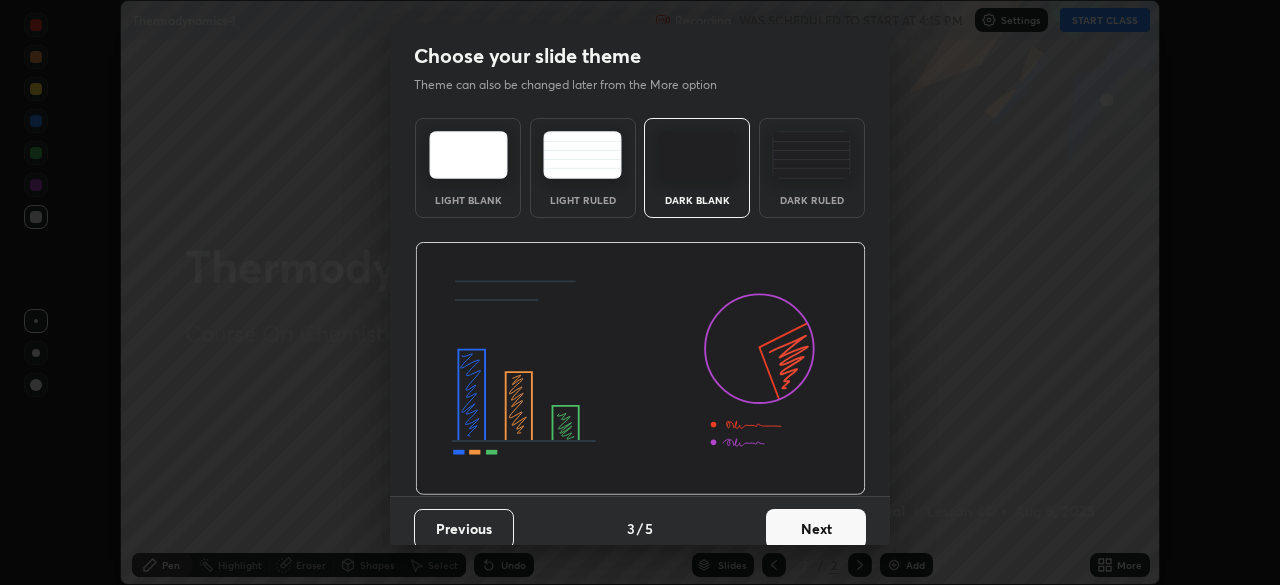 click on "Next" at bounding box center (816, 529) 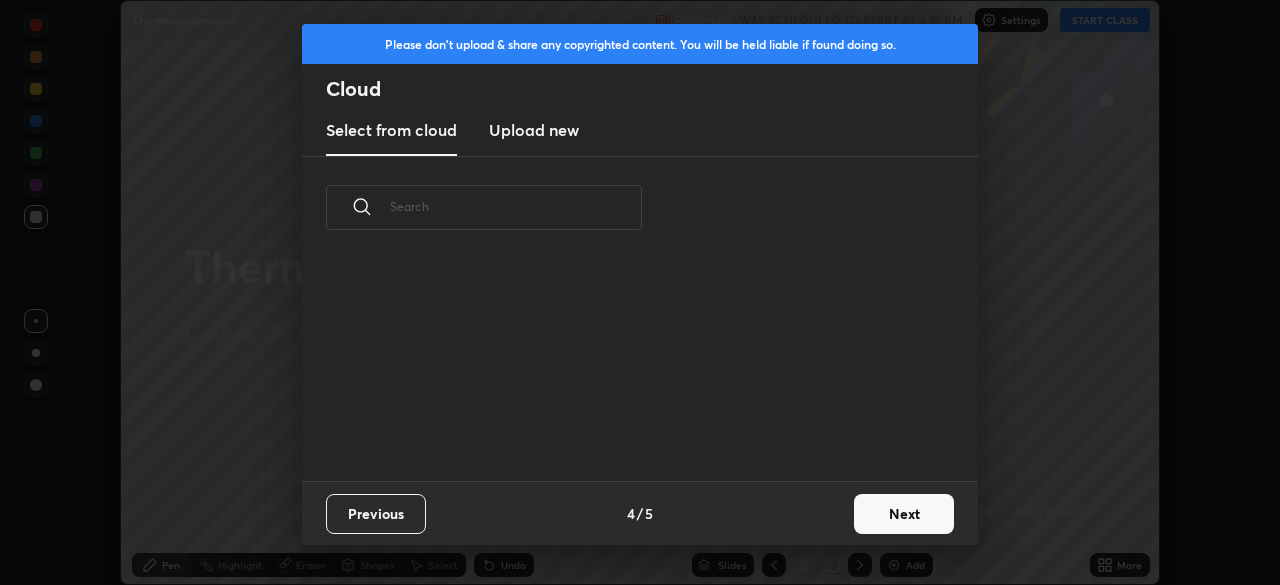 click on "Next" at bounding box center [904, 514] 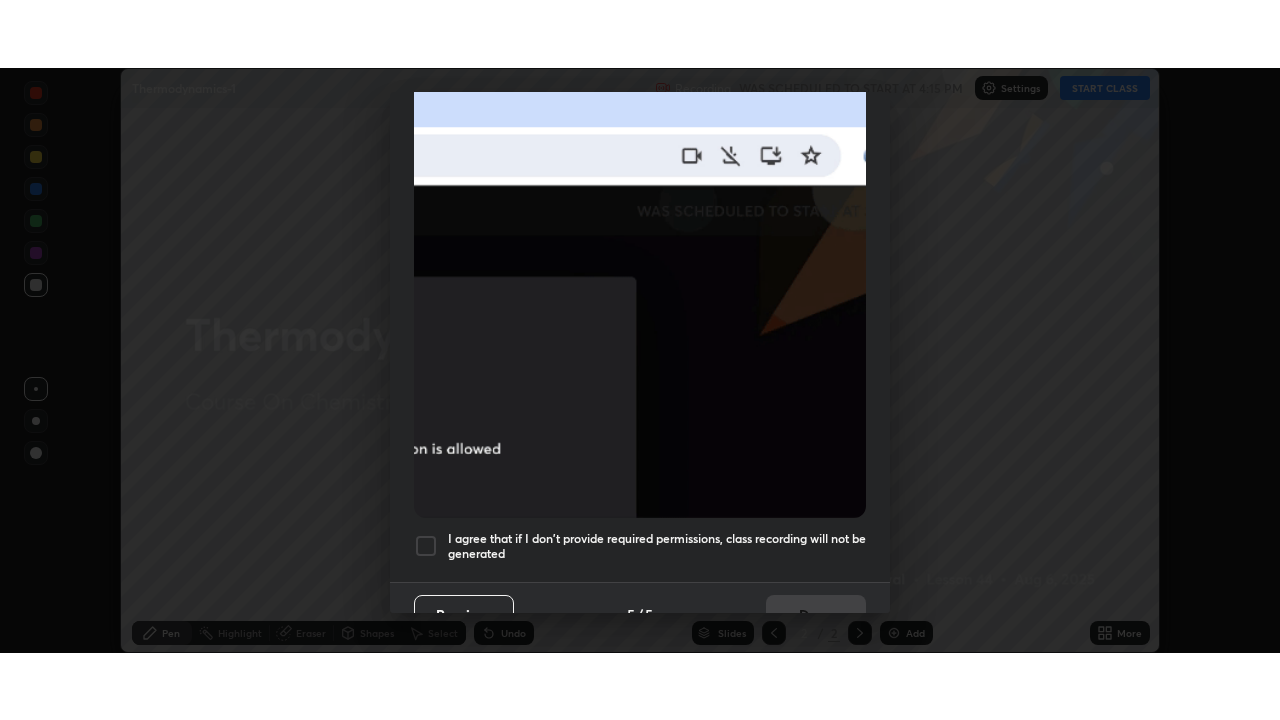 scroll, scrollTop: 479, scrollLeft: 0, axis: vertical 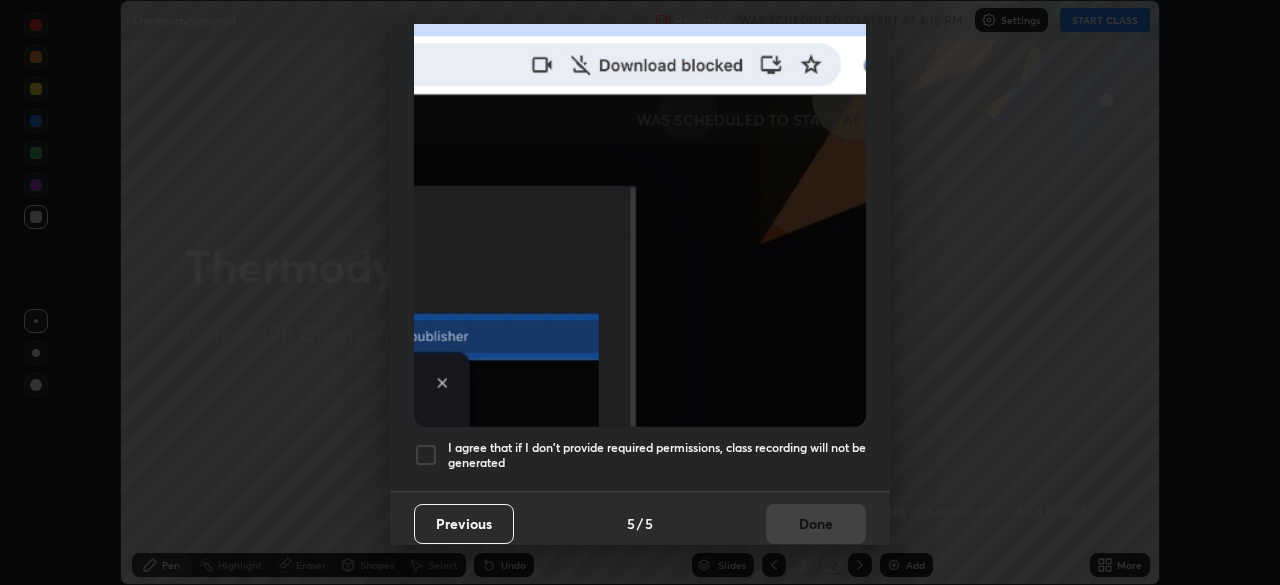 click on "I agree that if I don't provide required permissions, class recording will not be generated" at bounding box center (657, 455) 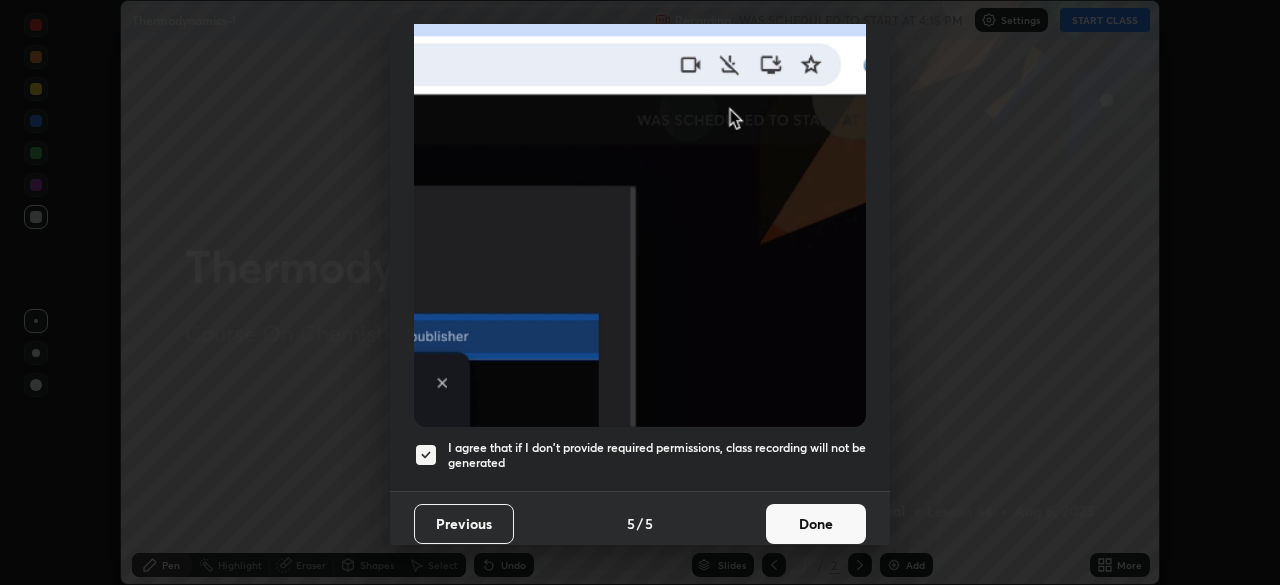 click on "Done" at bounding box center (816, 524) 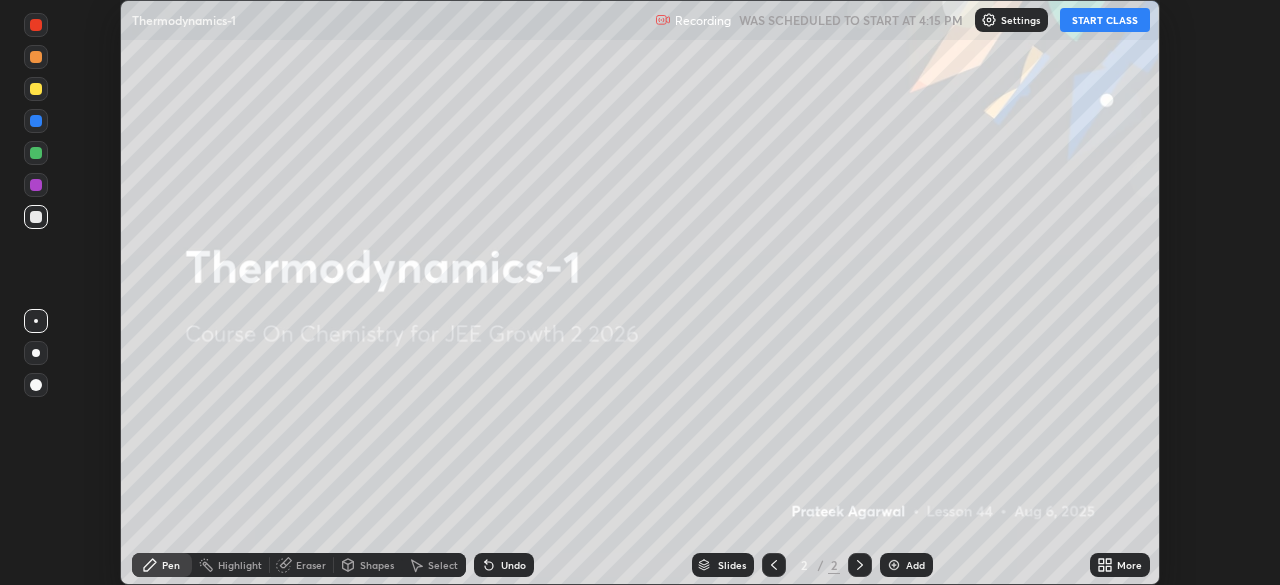 click on "START CLASS" at bounding box center (1105, 20) 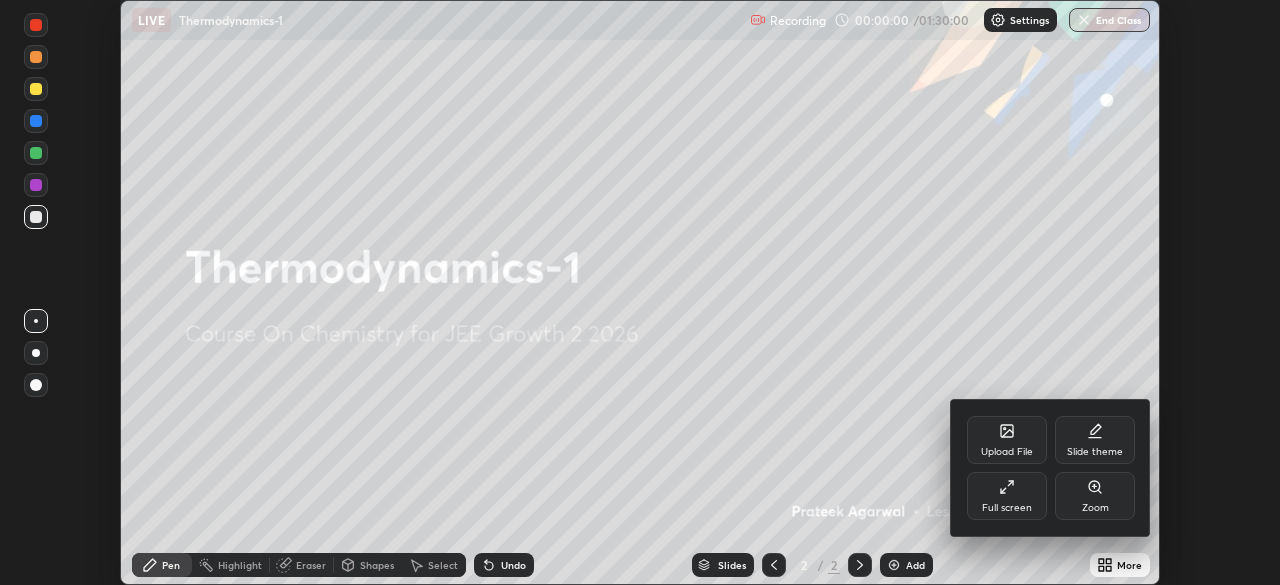 click on "Full screen" at bounding box center (1007, 496) 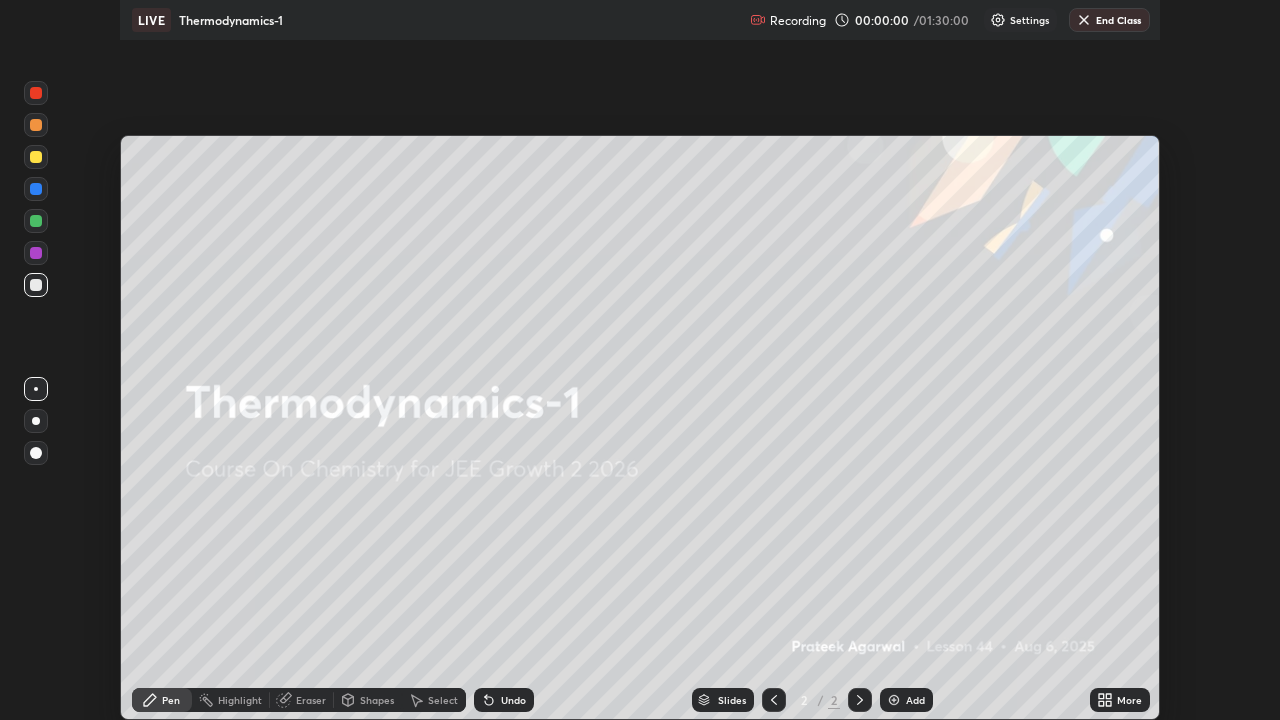 scroll, scrollTop: 99280, scrollLeft: 98720, axis: both 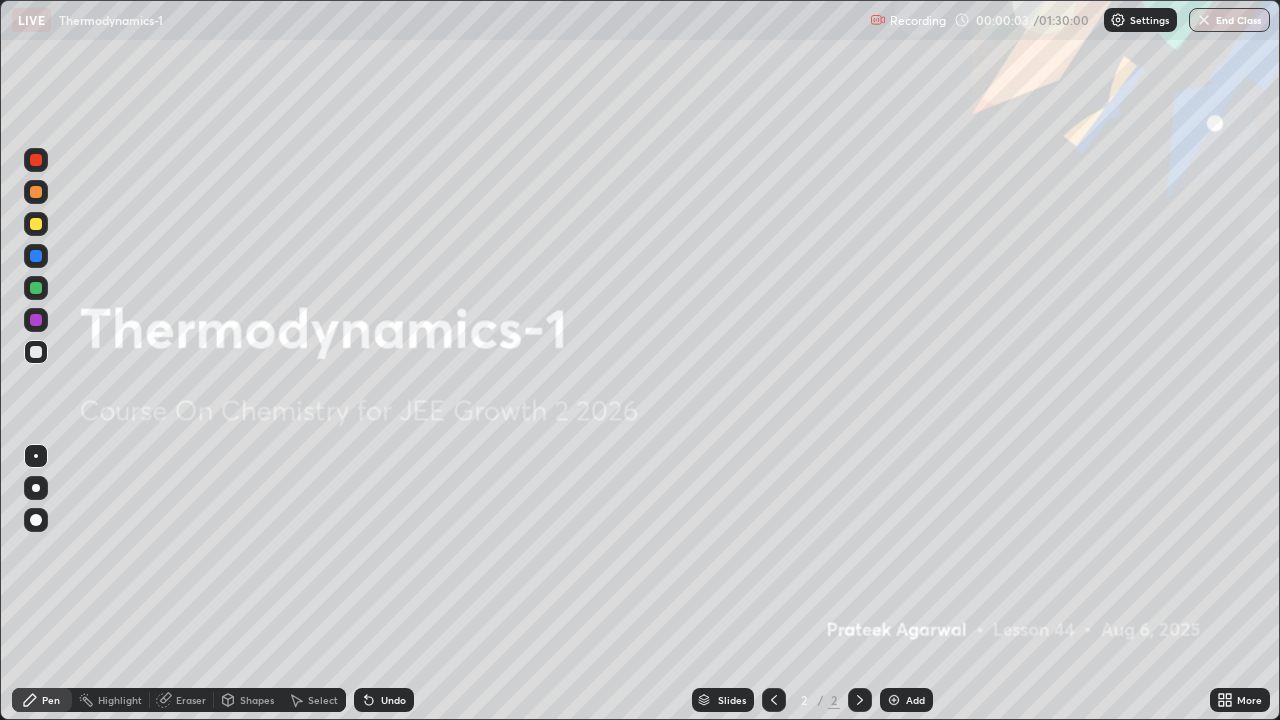 click on "Add" at bounding box center [906, 700] 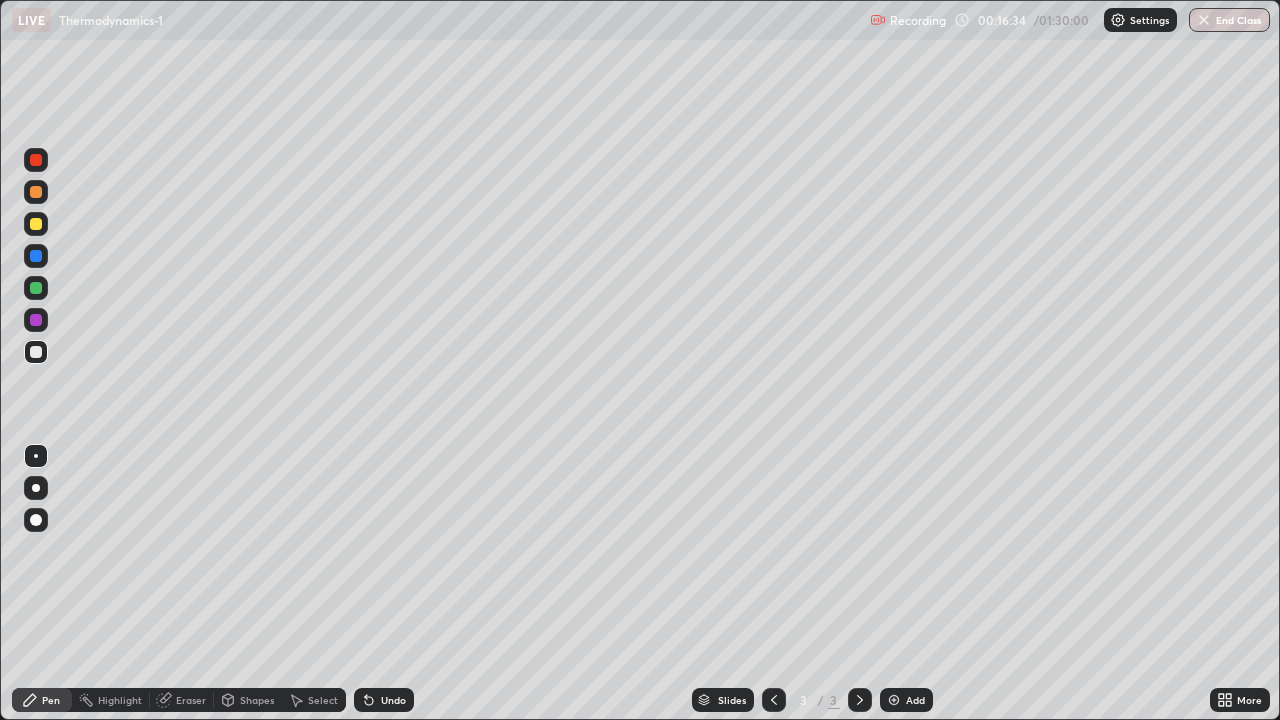 click at bounding box center [894, 700] 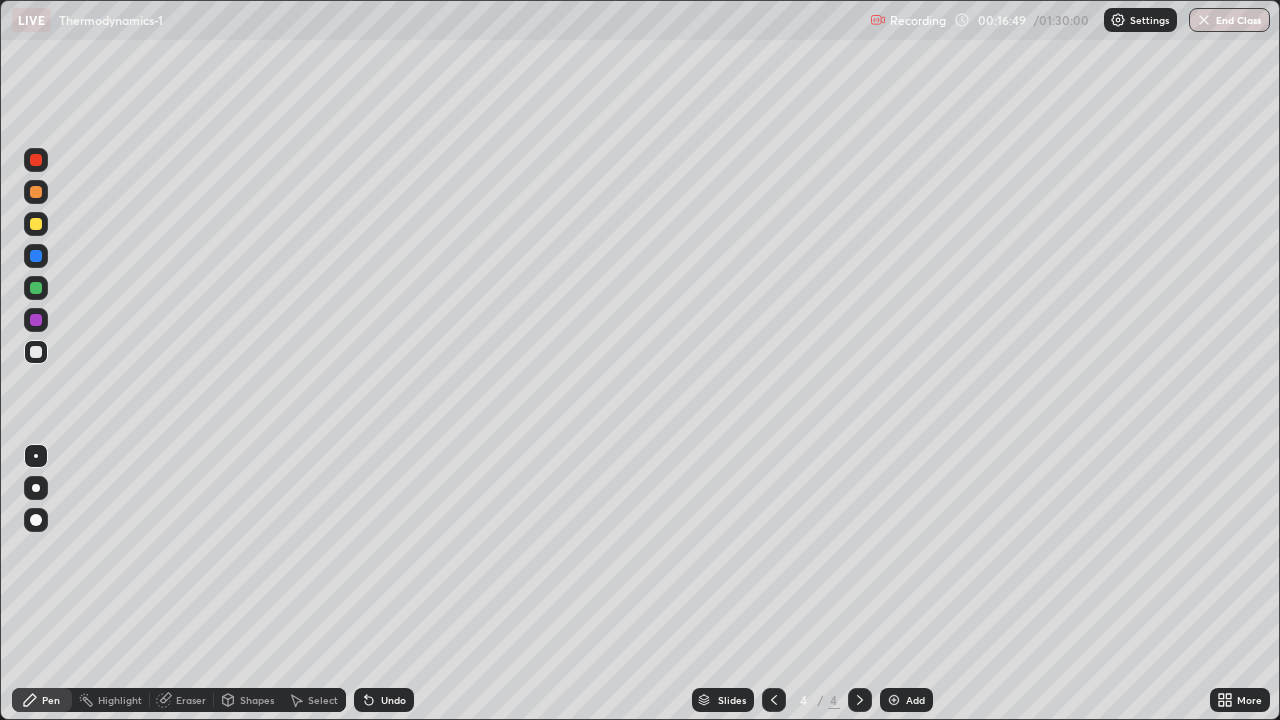 click on "Shapes" at bounding box center (248, 700) 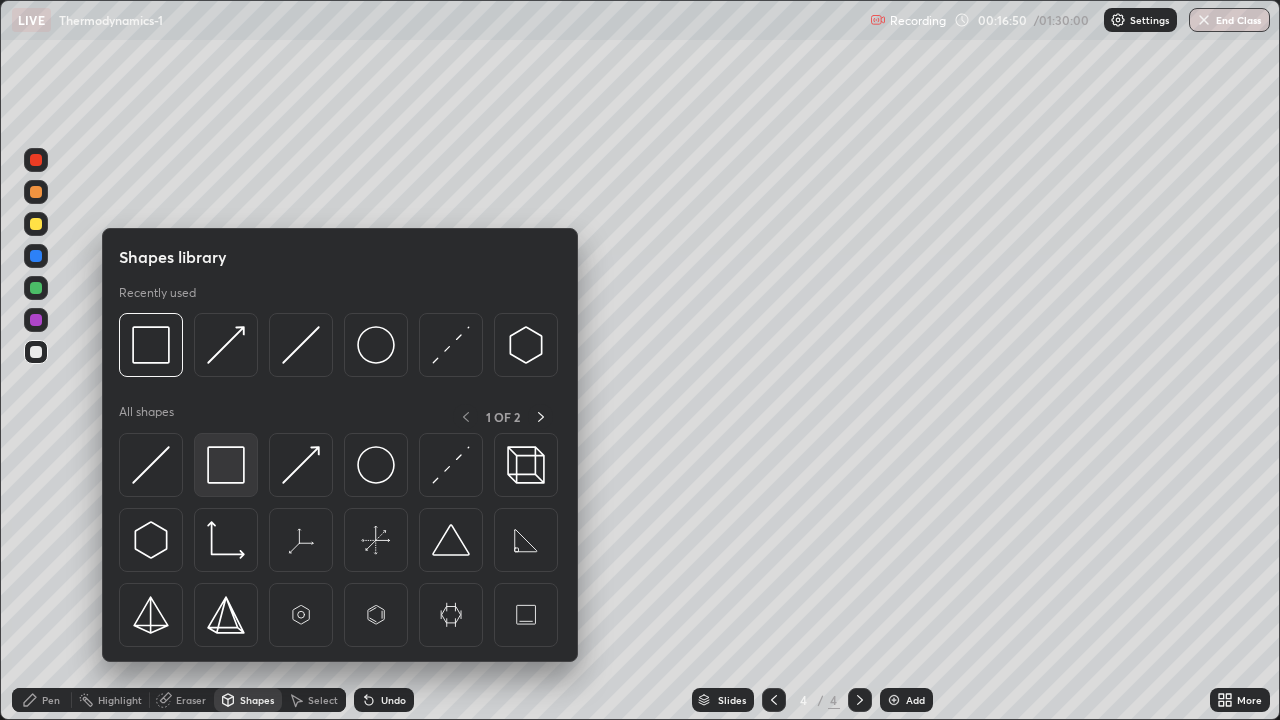 click at bounding box center [226, 465] 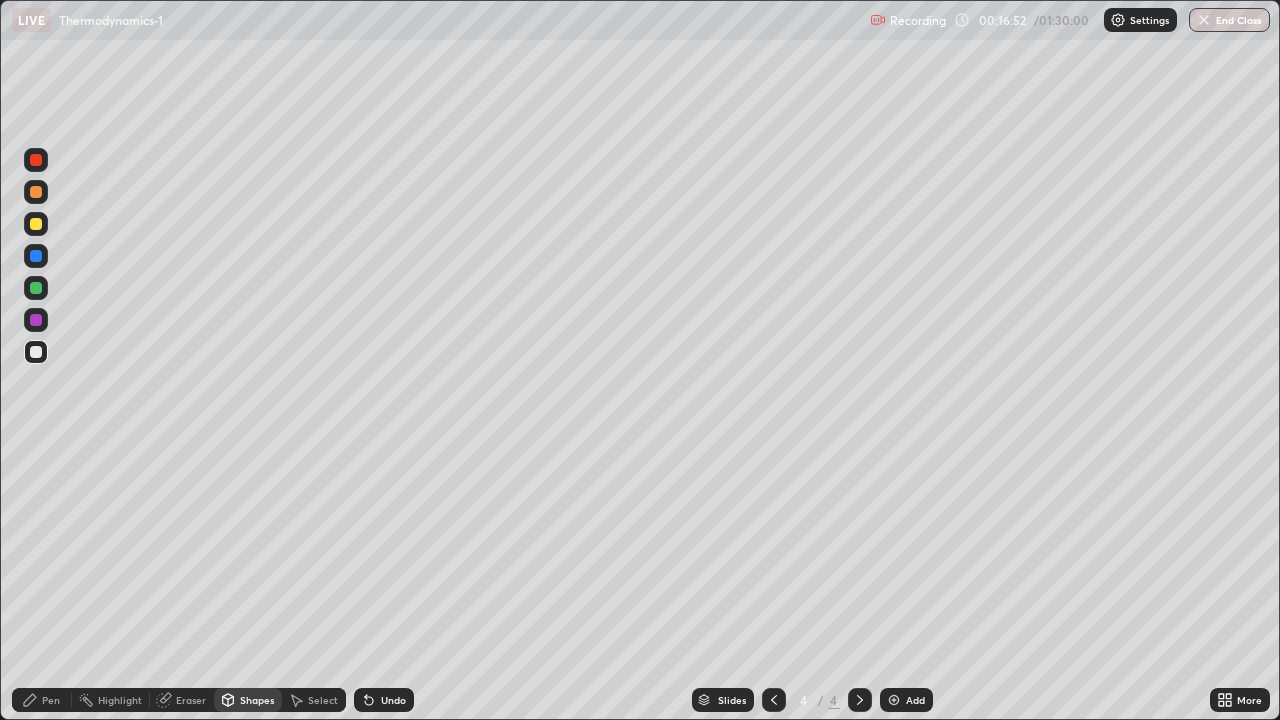 click on "Pen" at bounding box center (51, 700) 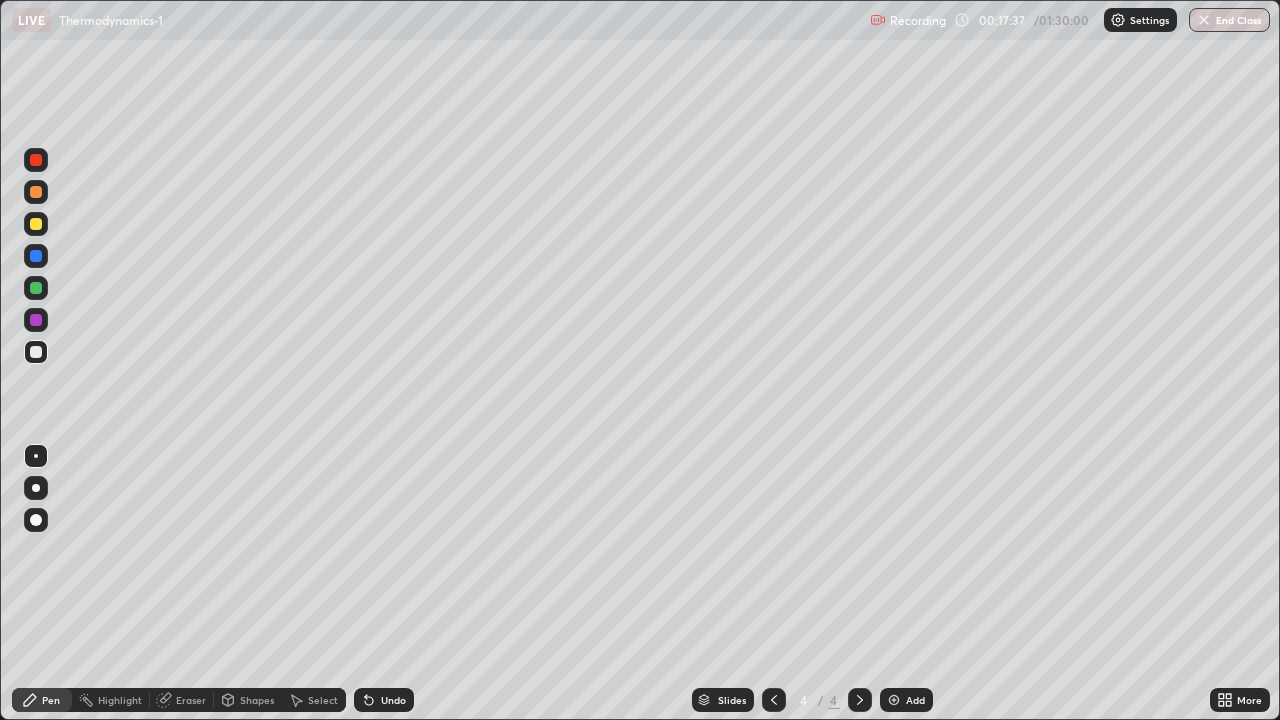 click on "Eraser" at bounding box center (182, 700) 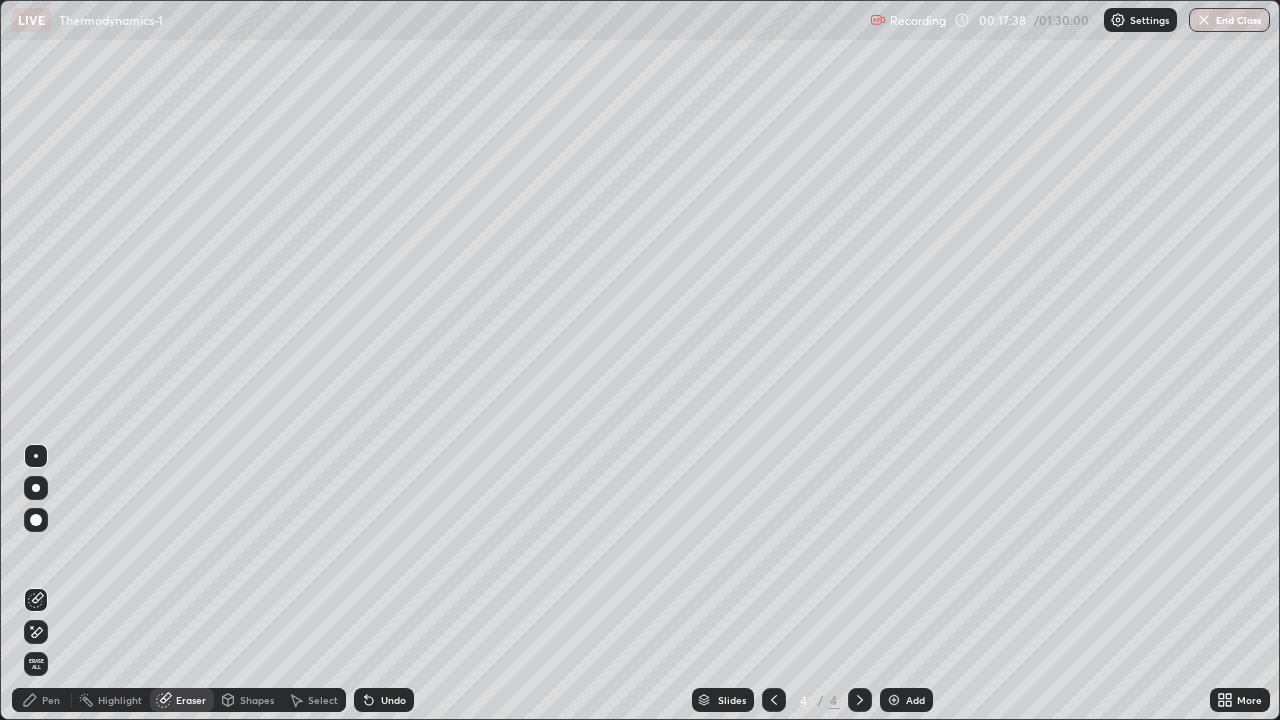 click 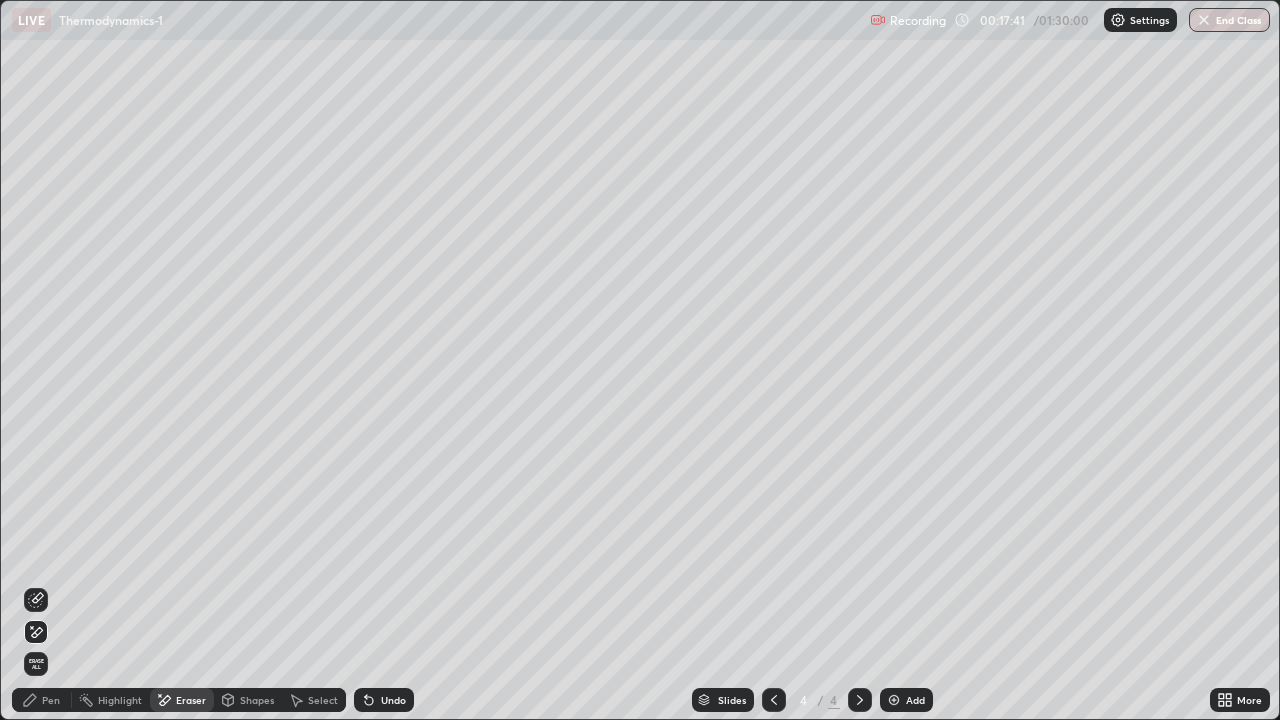 click on "Pen" at bounding box center [51, 700] 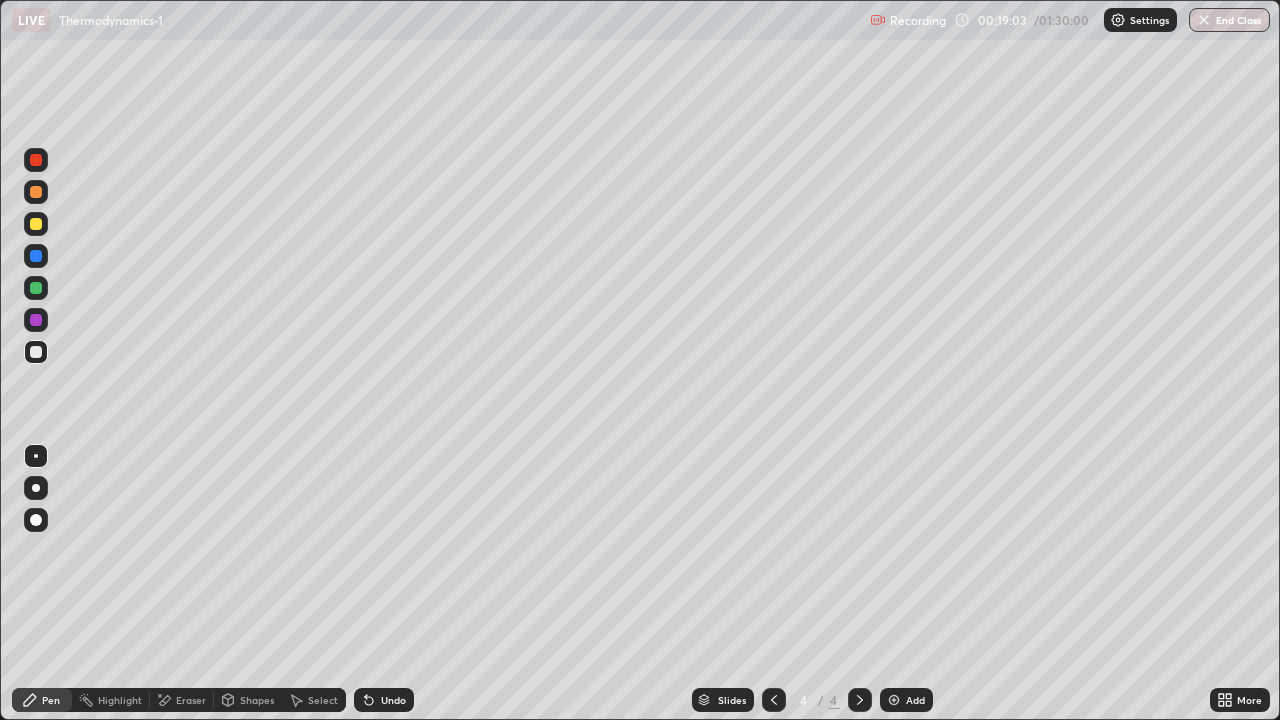 click on "Shapes" at bounding box center [248, 700] 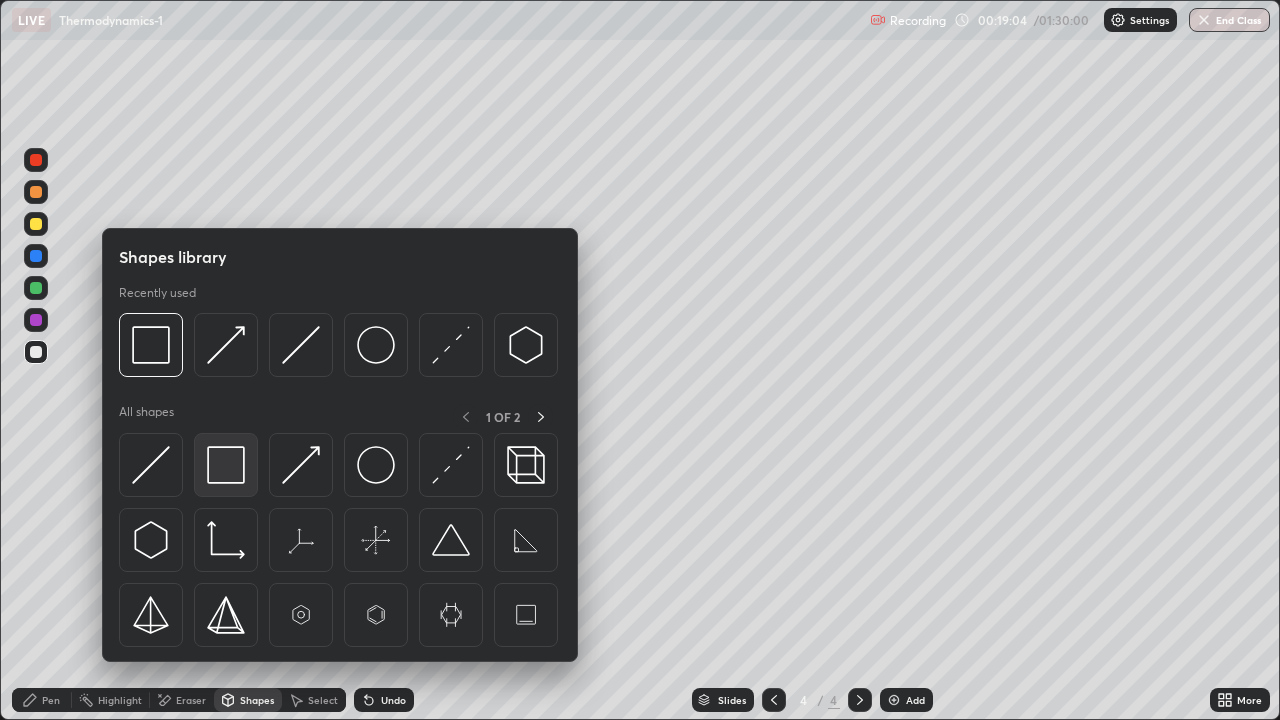 click at bounding box center (226, 465) 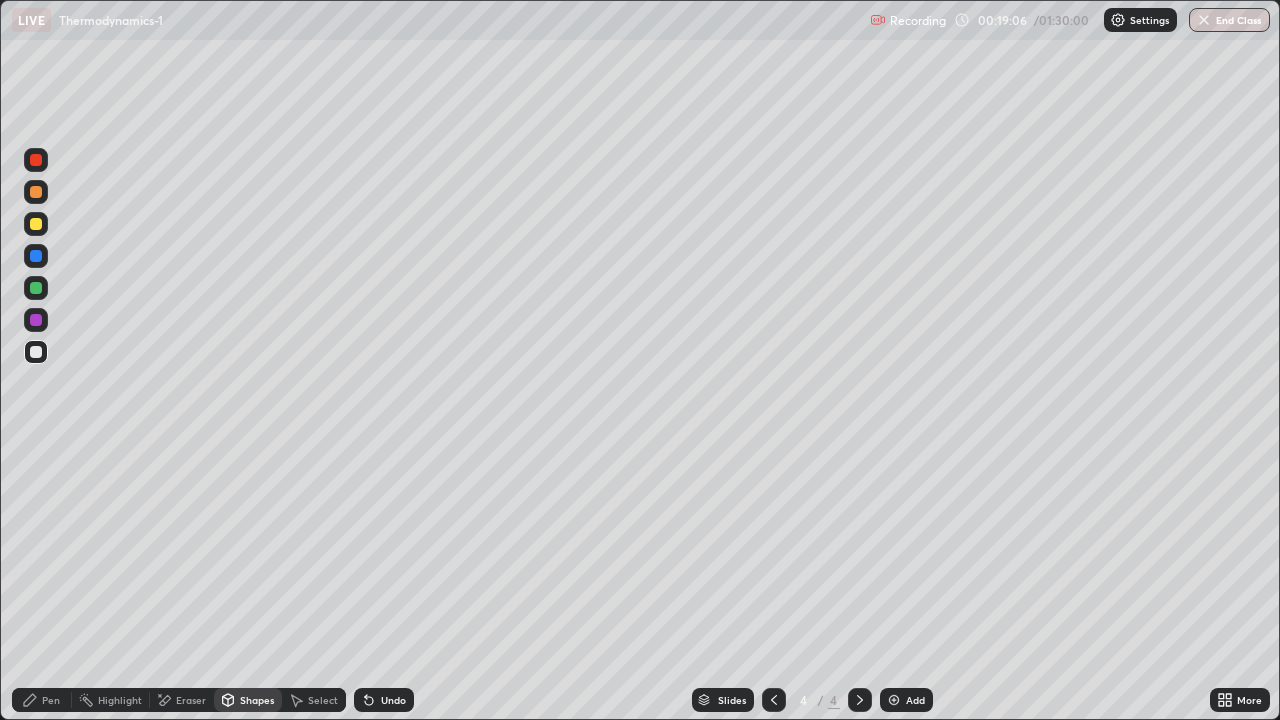 click on "Pen" at bounding box center [42, 700] 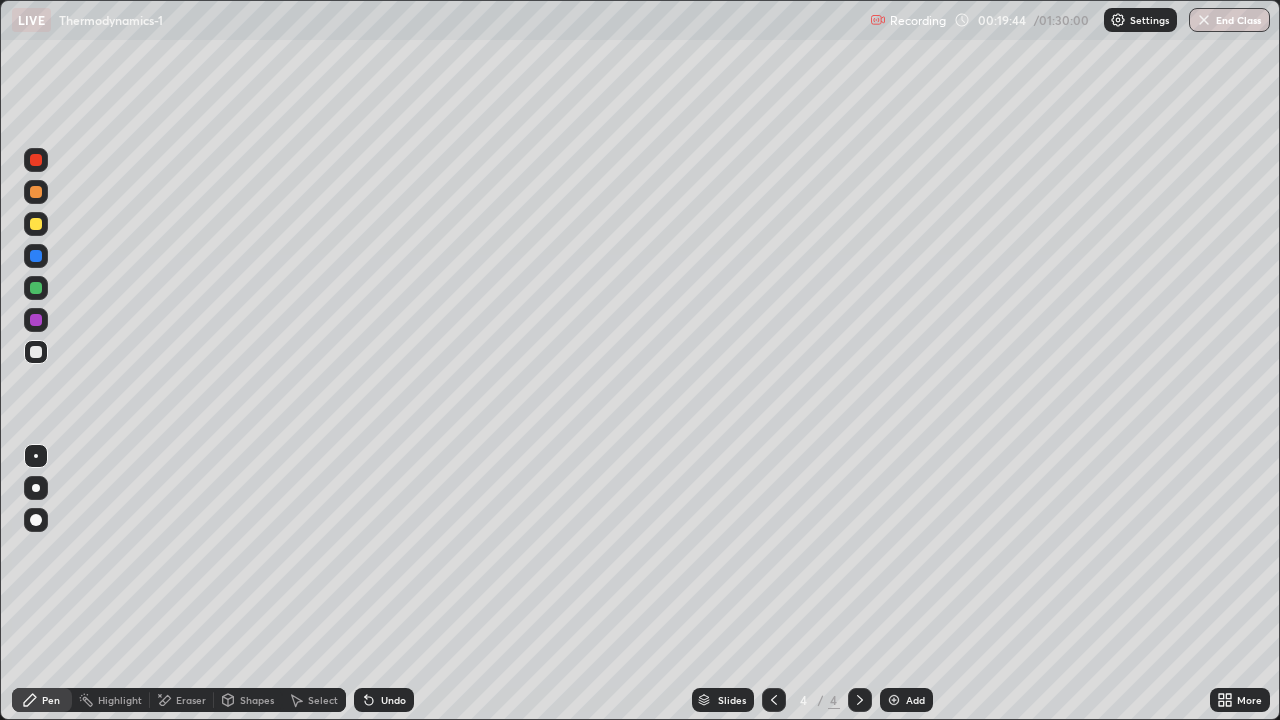 click on "Shapes" at bounding box center (257, 700) 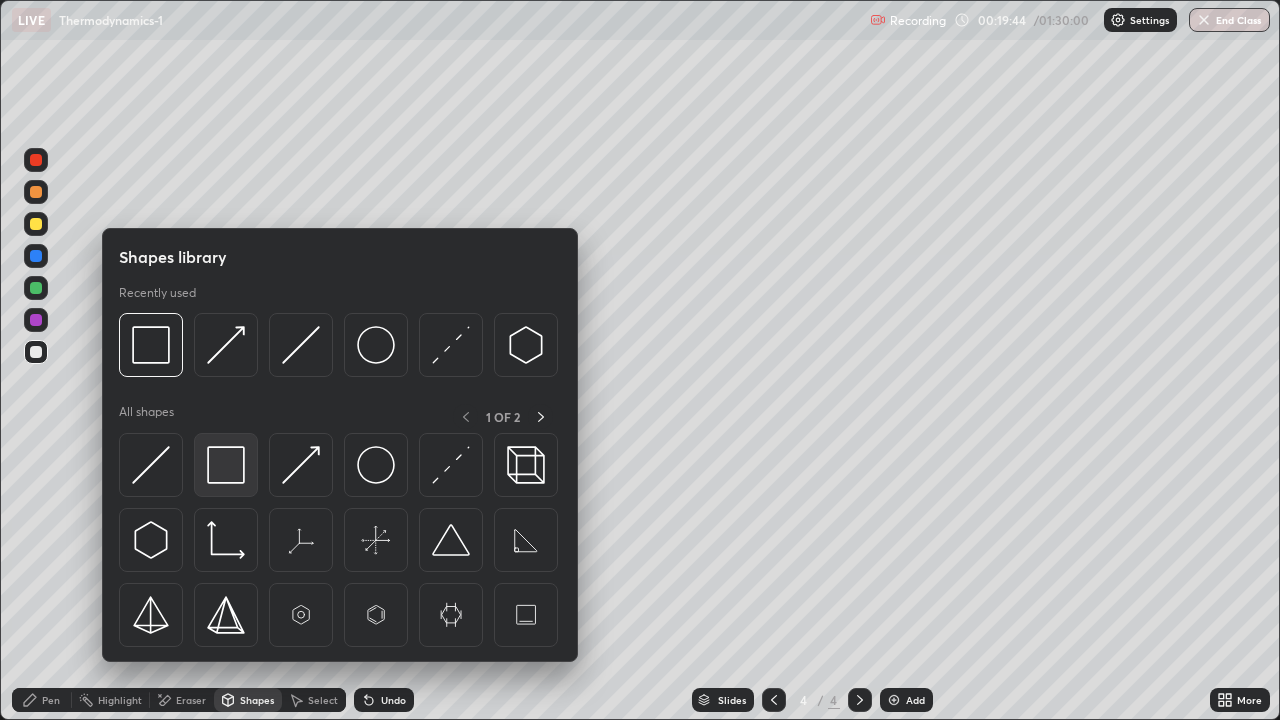 click at bounding box center [226, 465] 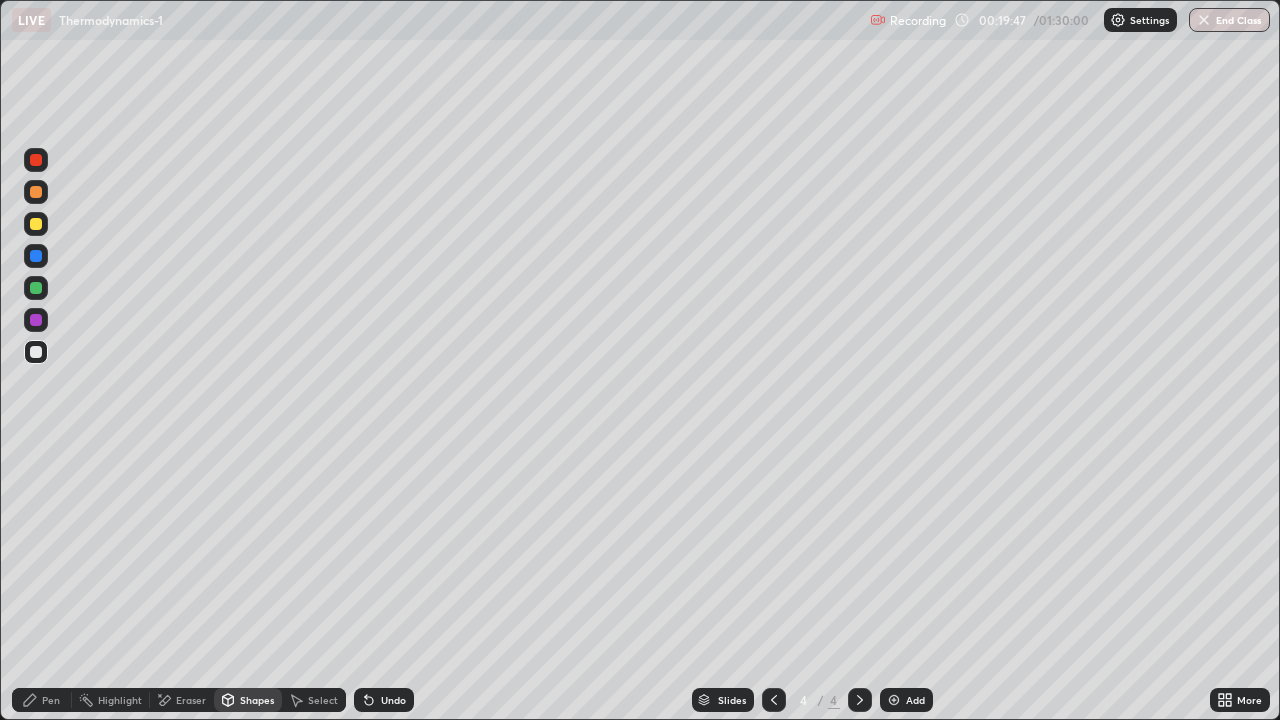 click on "Pen" at bounding box center [51, 700] 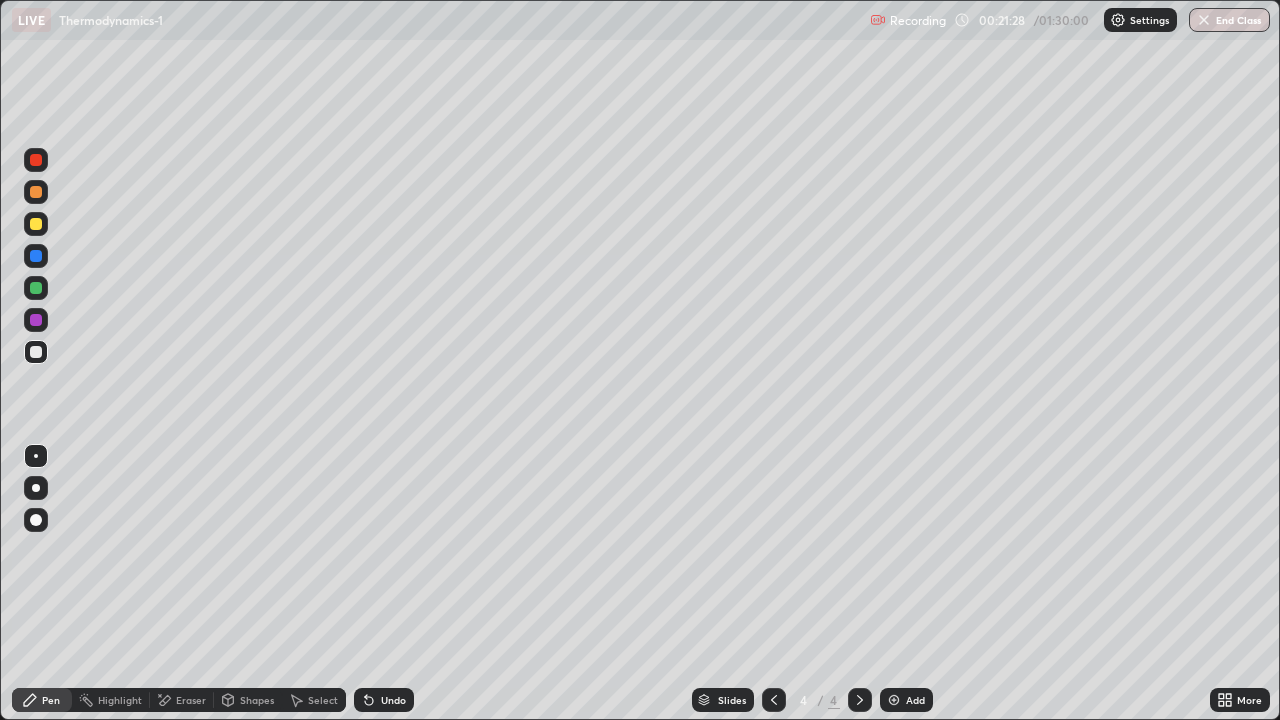 click on "Shapes" at bounding box center [248, 700] 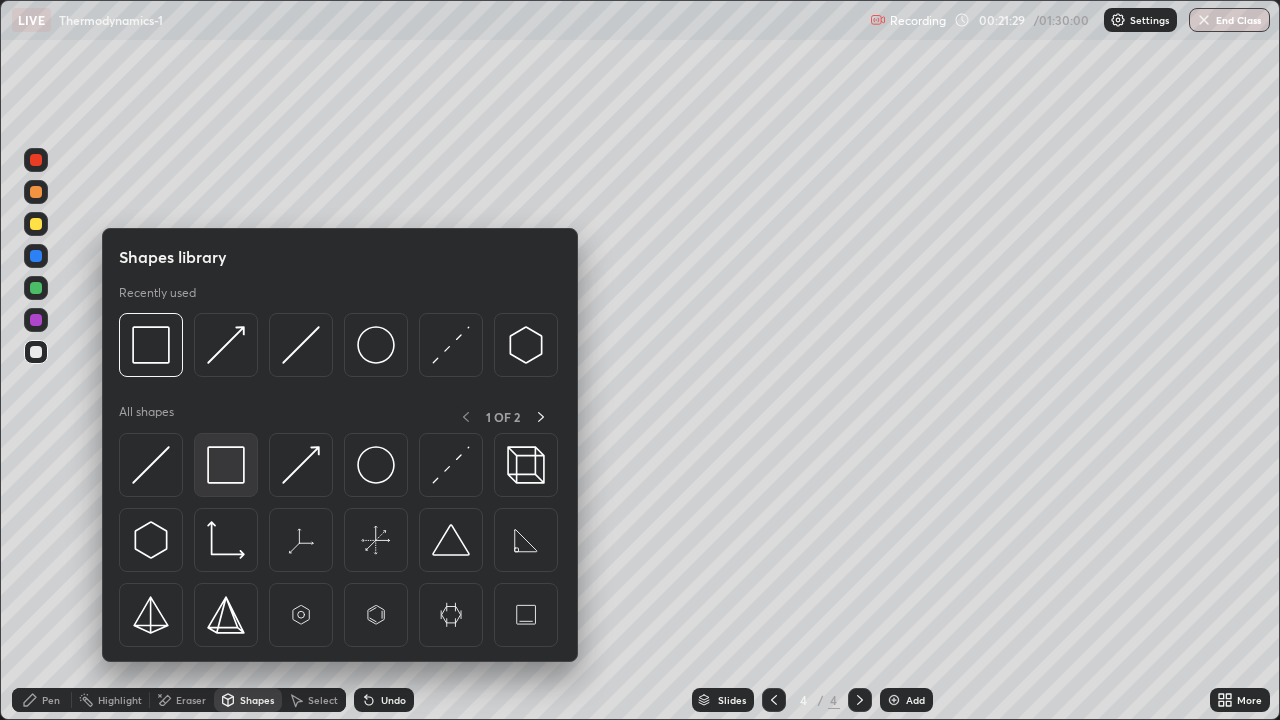 click at bounding box center [226, 465] 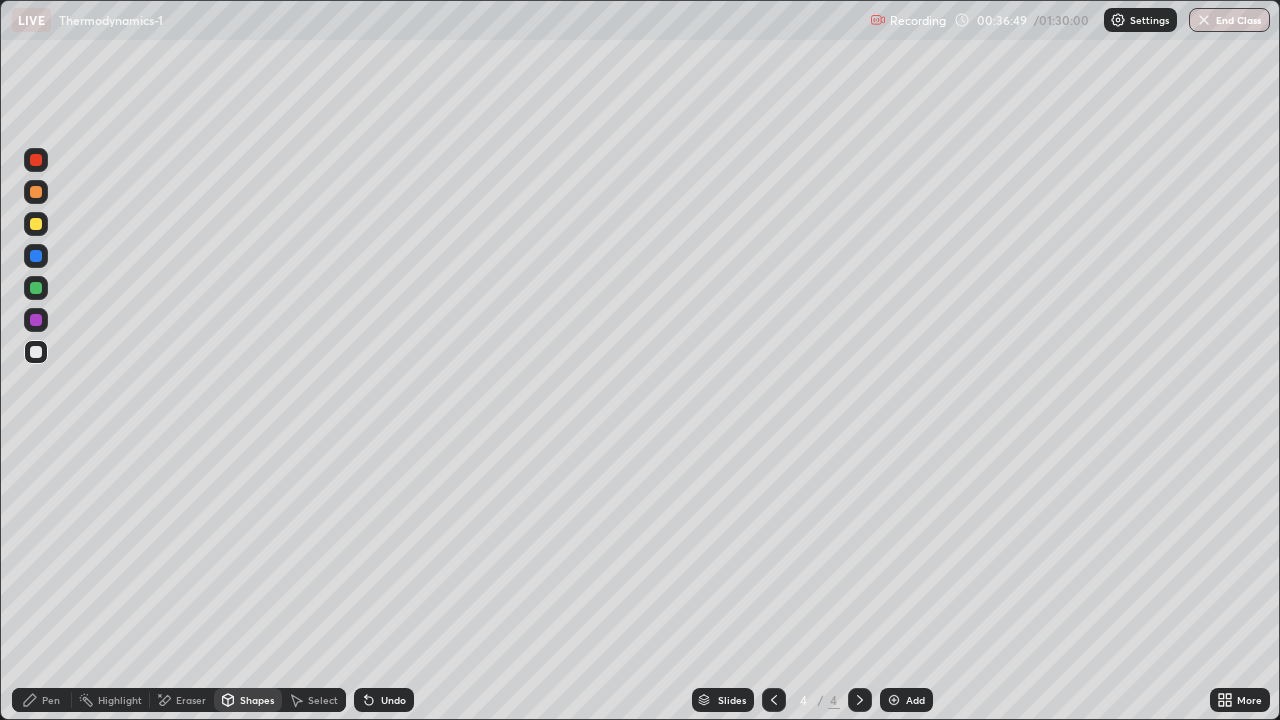 click on "Add" at bounding box center (915, 700) 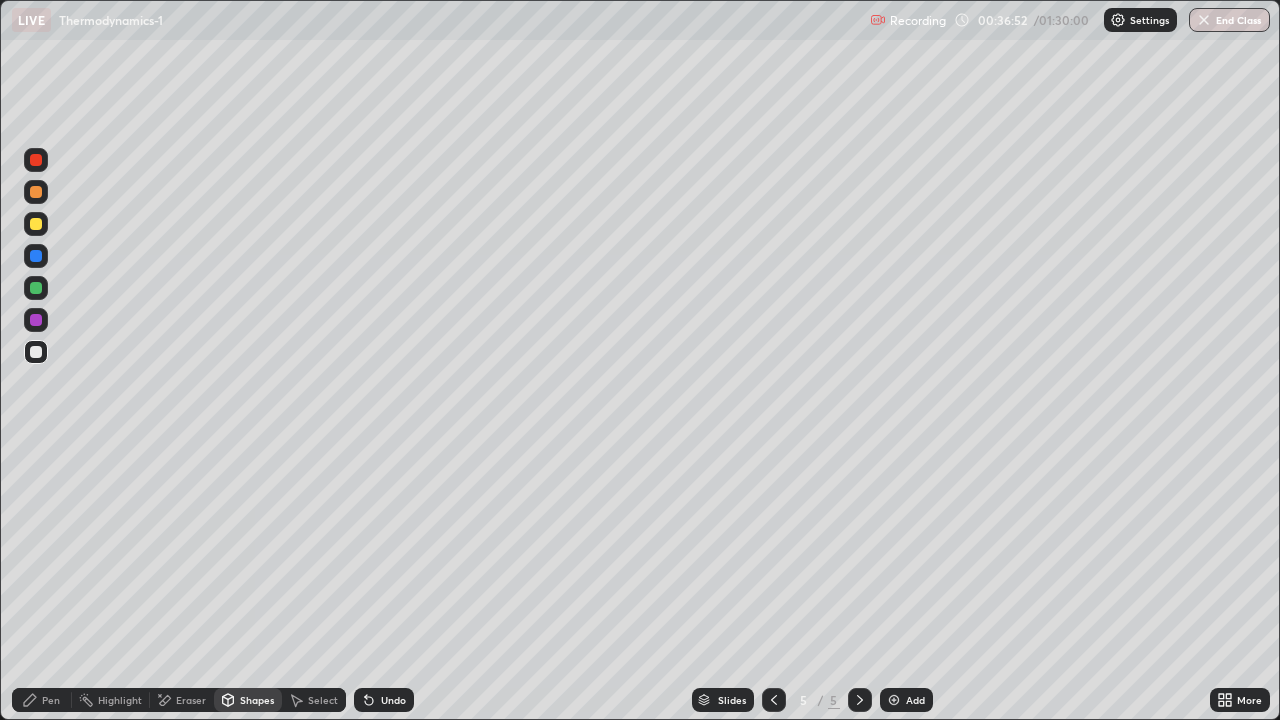 click on "Undo" at bounding box center (384, 700) 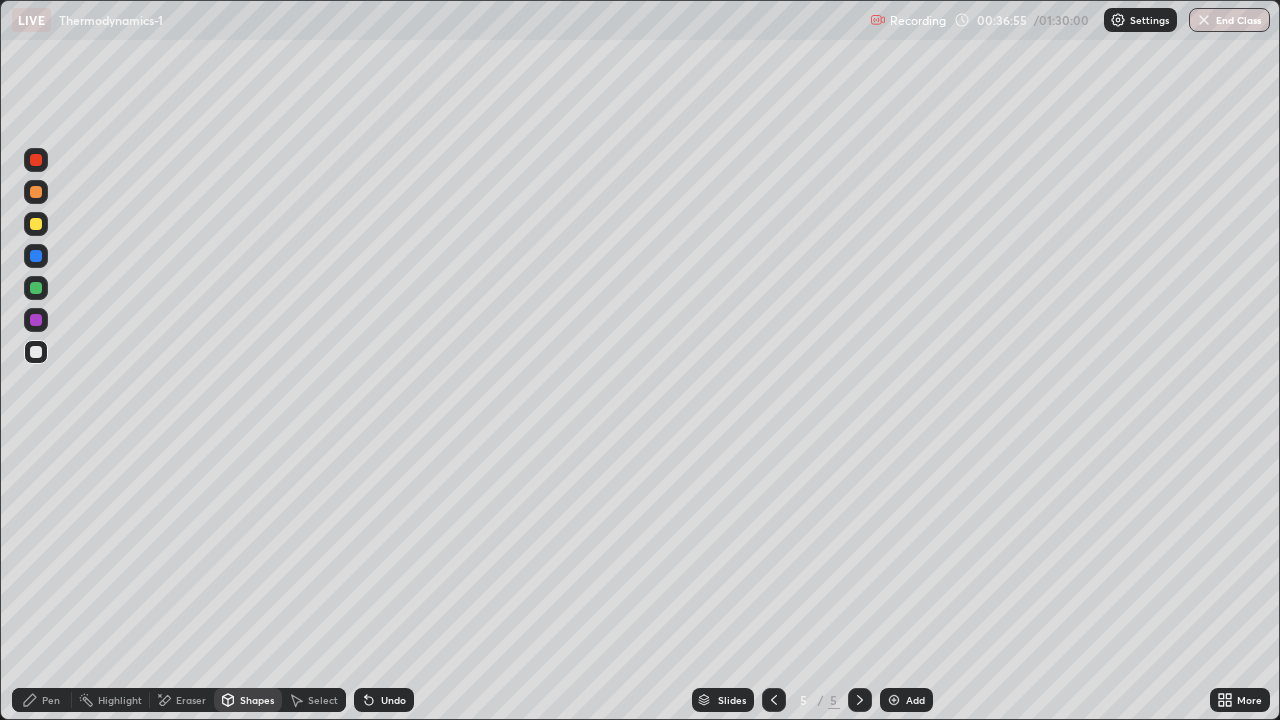 click on "Shapes" at bounding box center [248, 700] 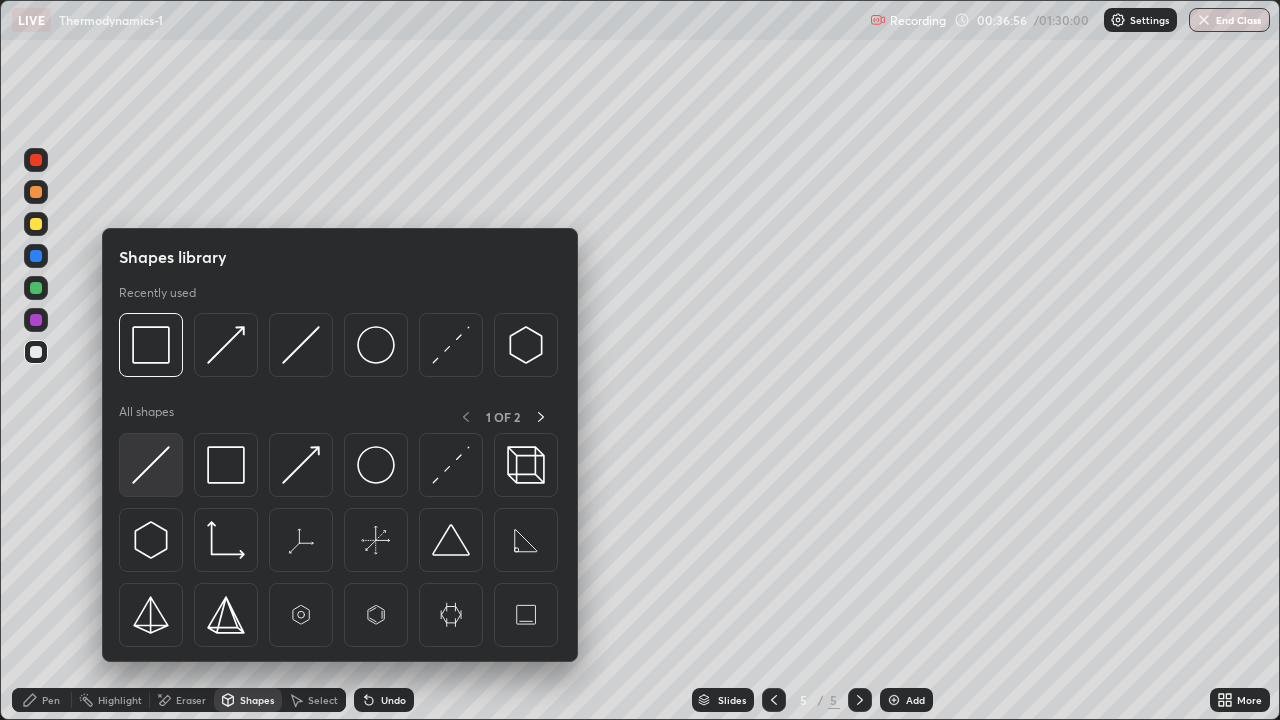 click at bounding box center (151, 465) 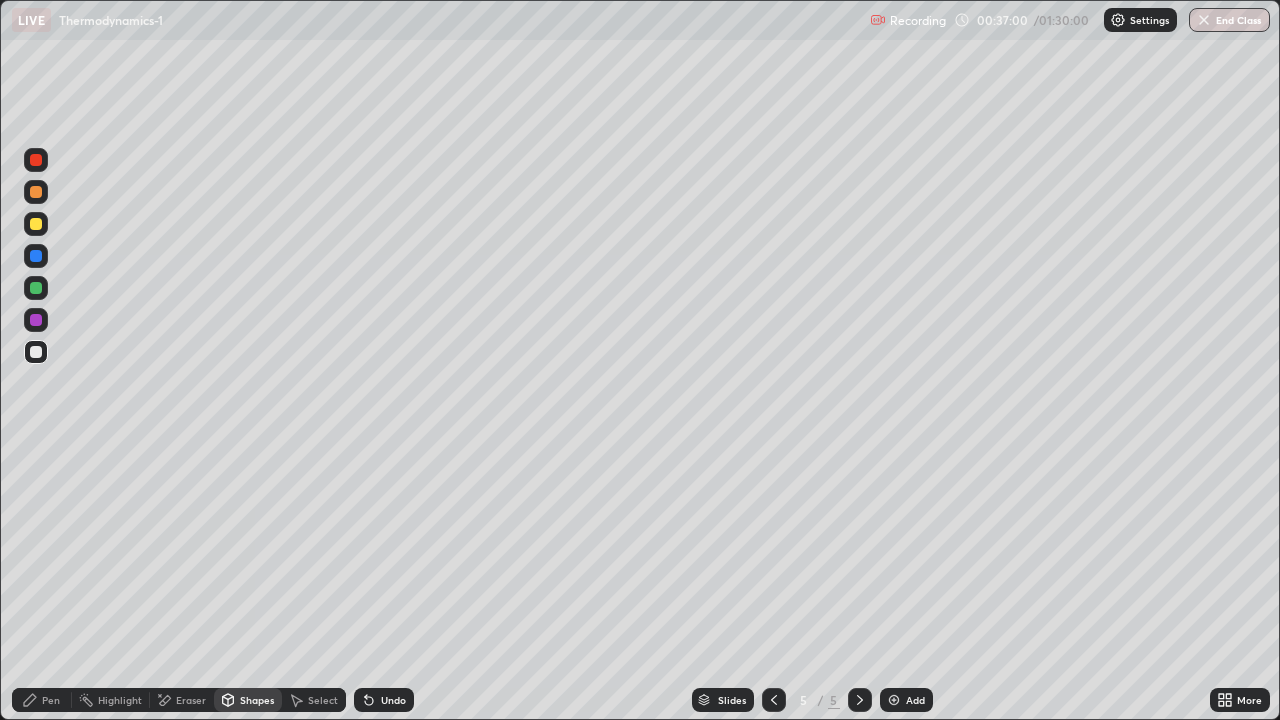 click 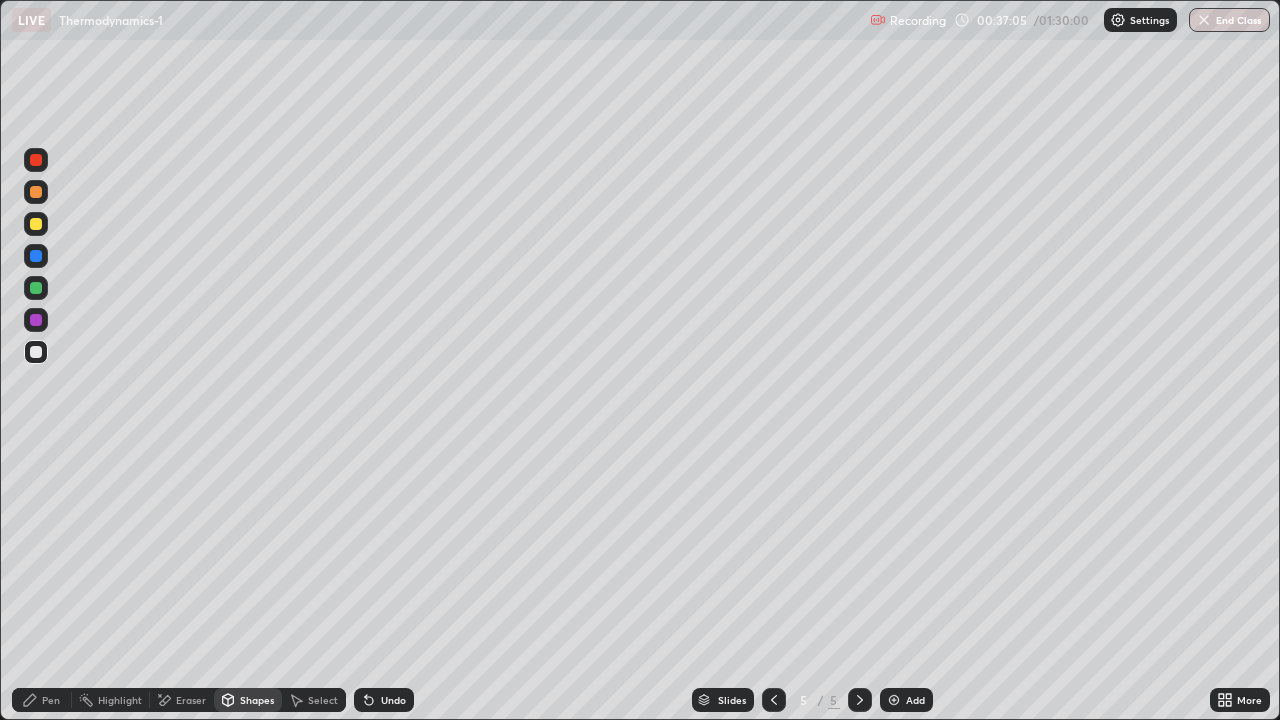 click on "Undo" at bounding box center (384, 700) 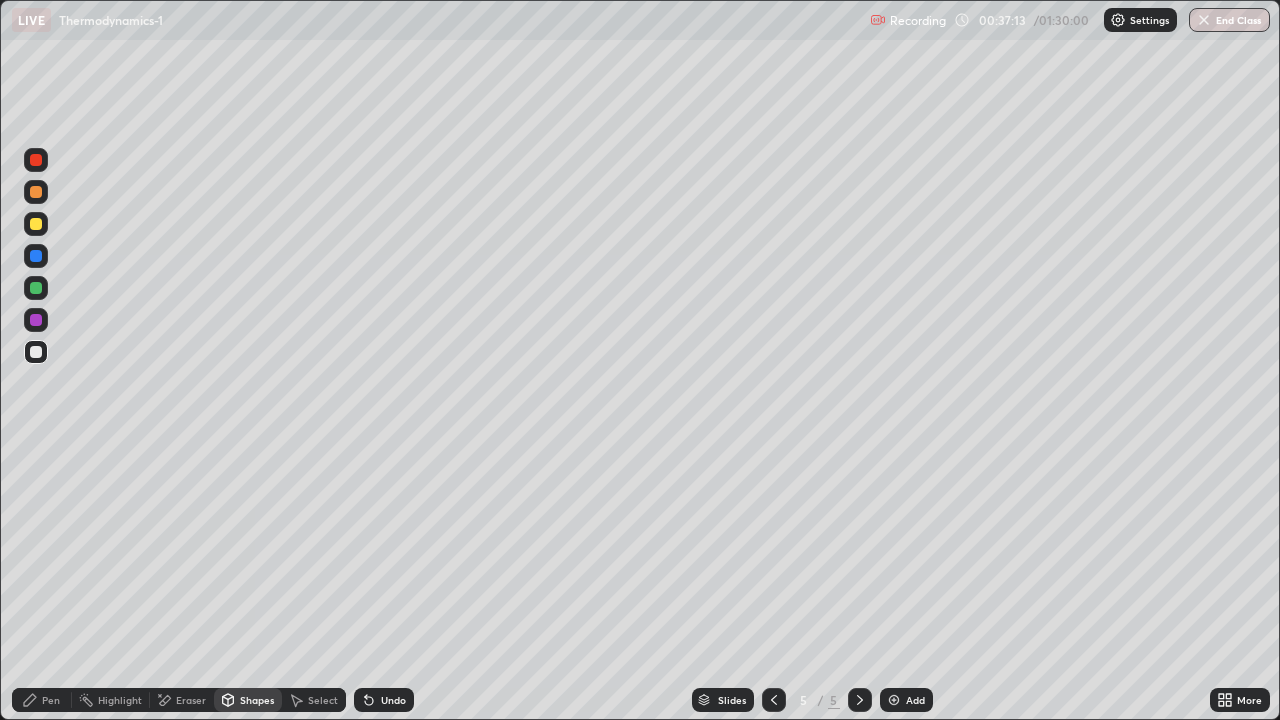 click at bounding box center [36, 160] 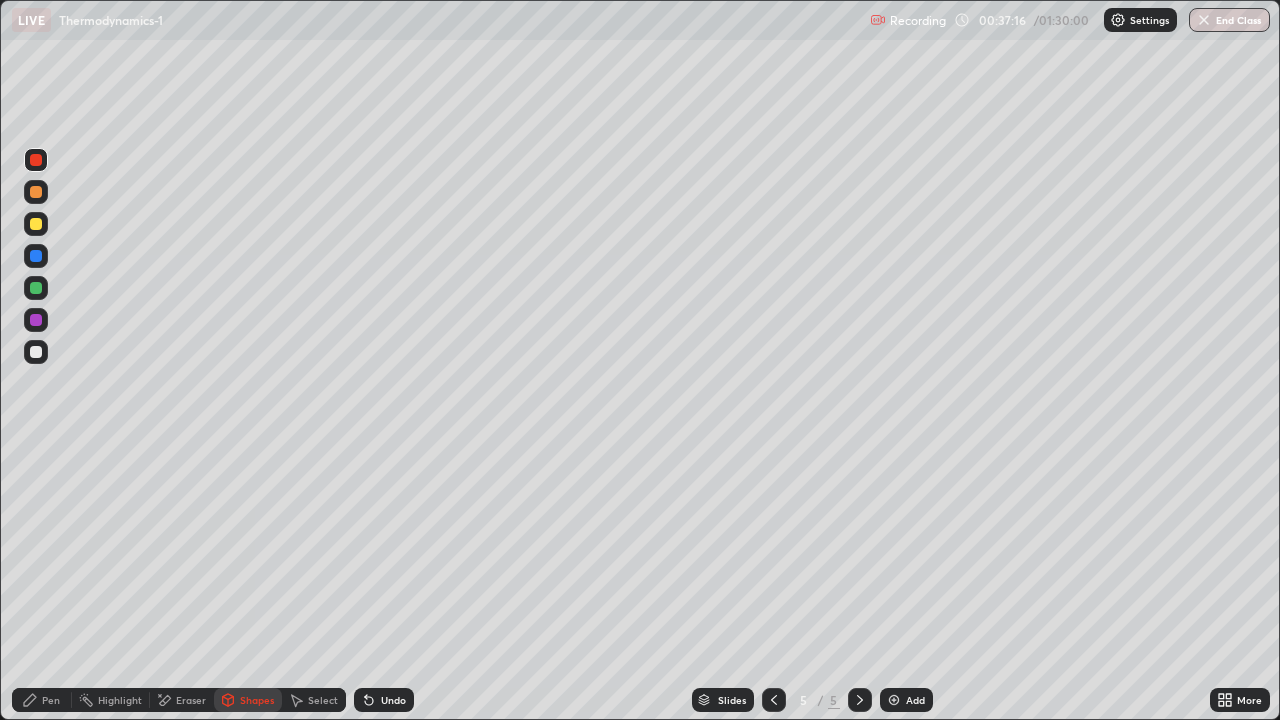 click on "Pen" at bounding box center (51, 700) 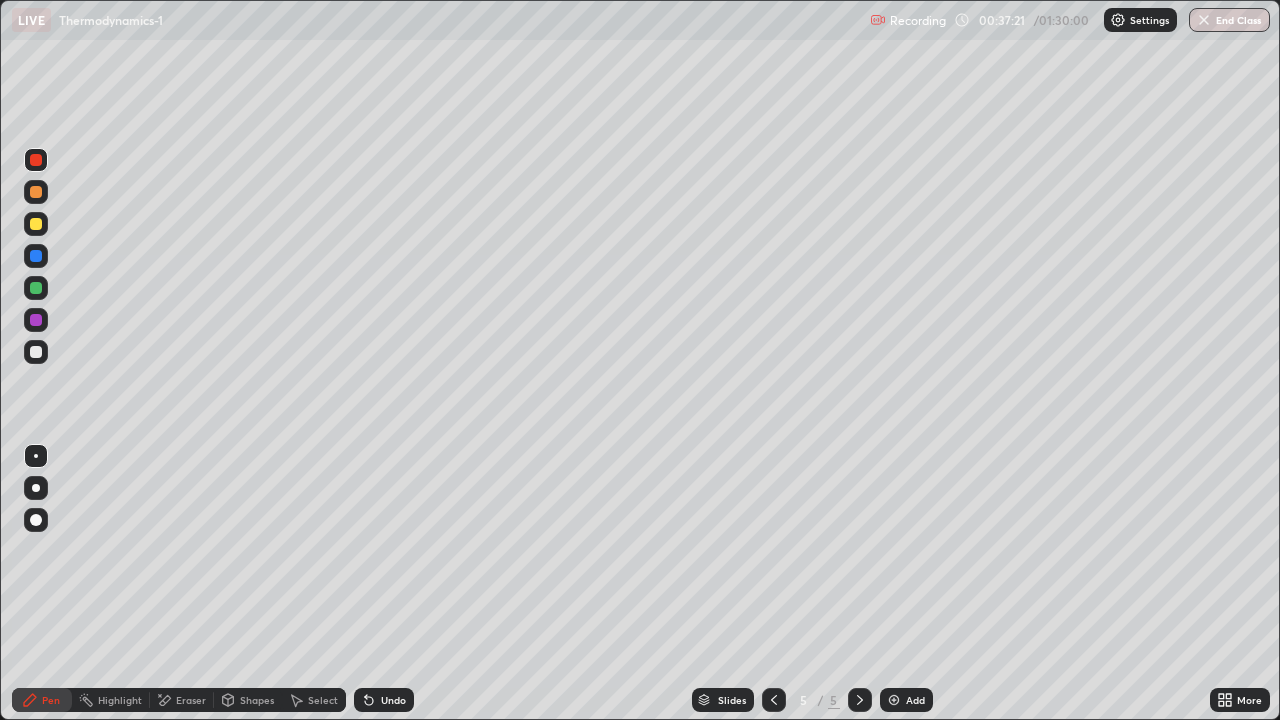 click at bounding box center [36, 352] 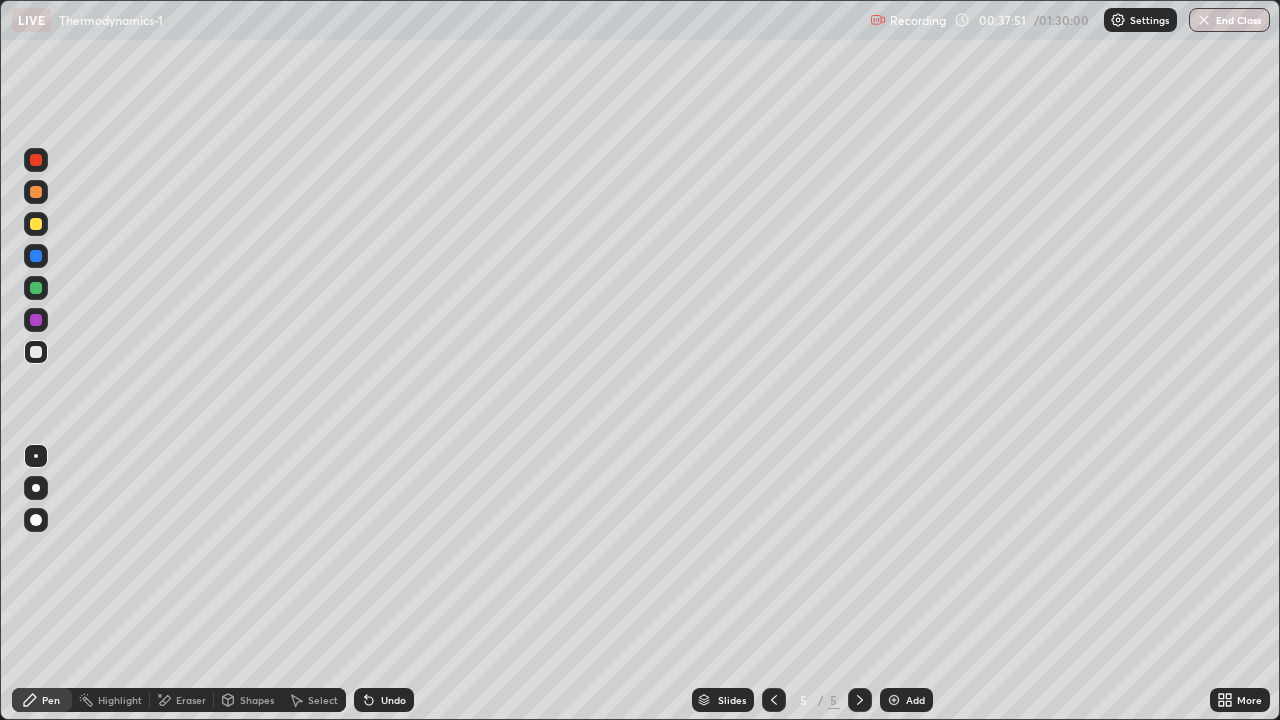 click at bounding box center [36, 160] 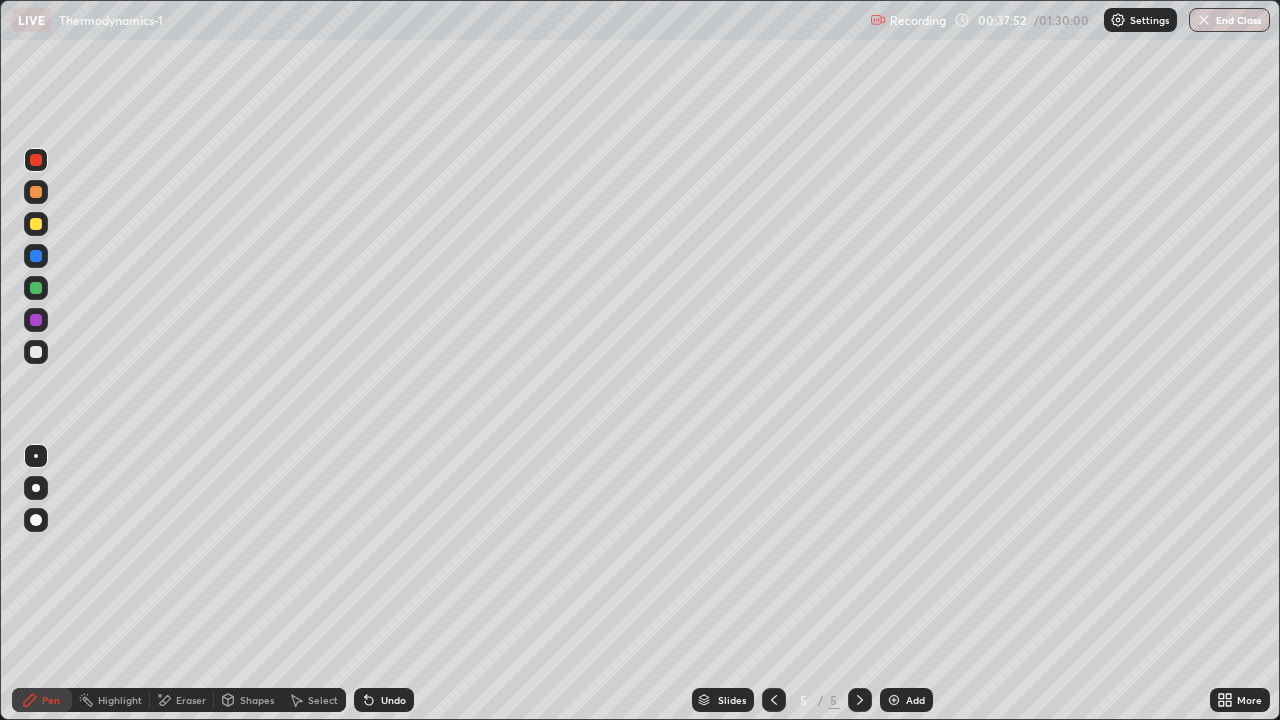 click on "Shapes" at bounding box center (248, 700) 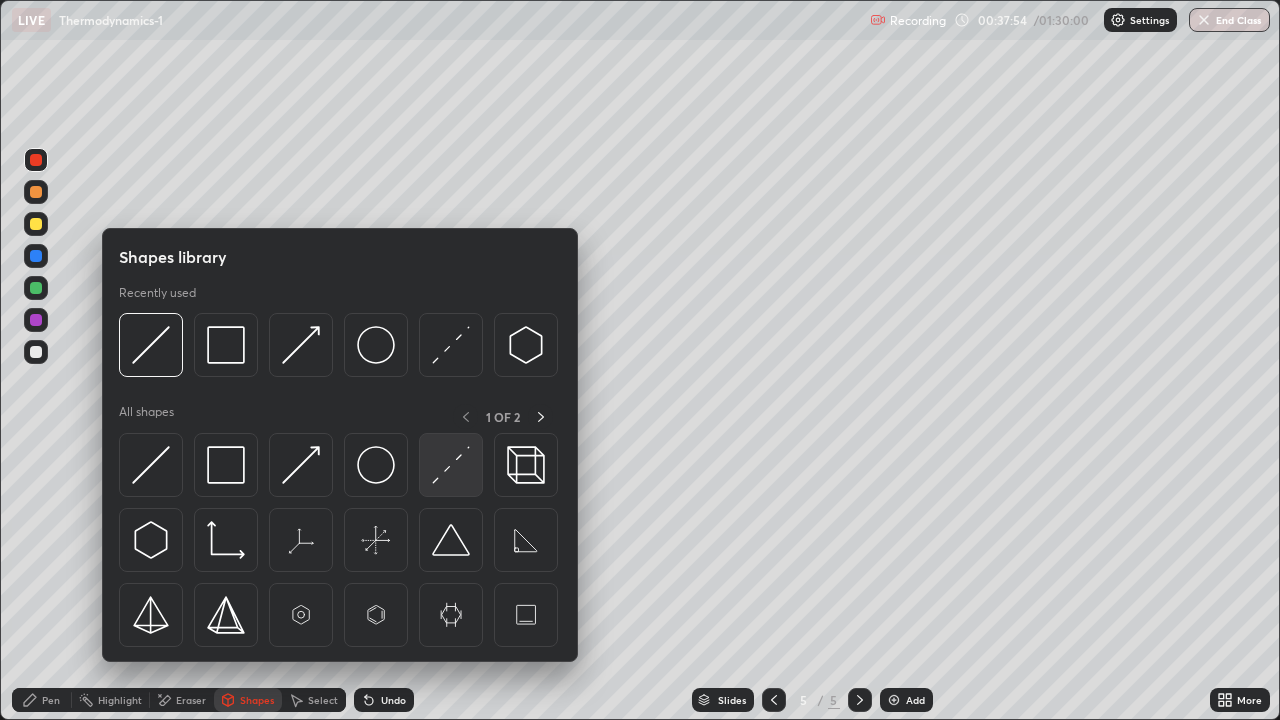 click at bounding box center (451, 465) 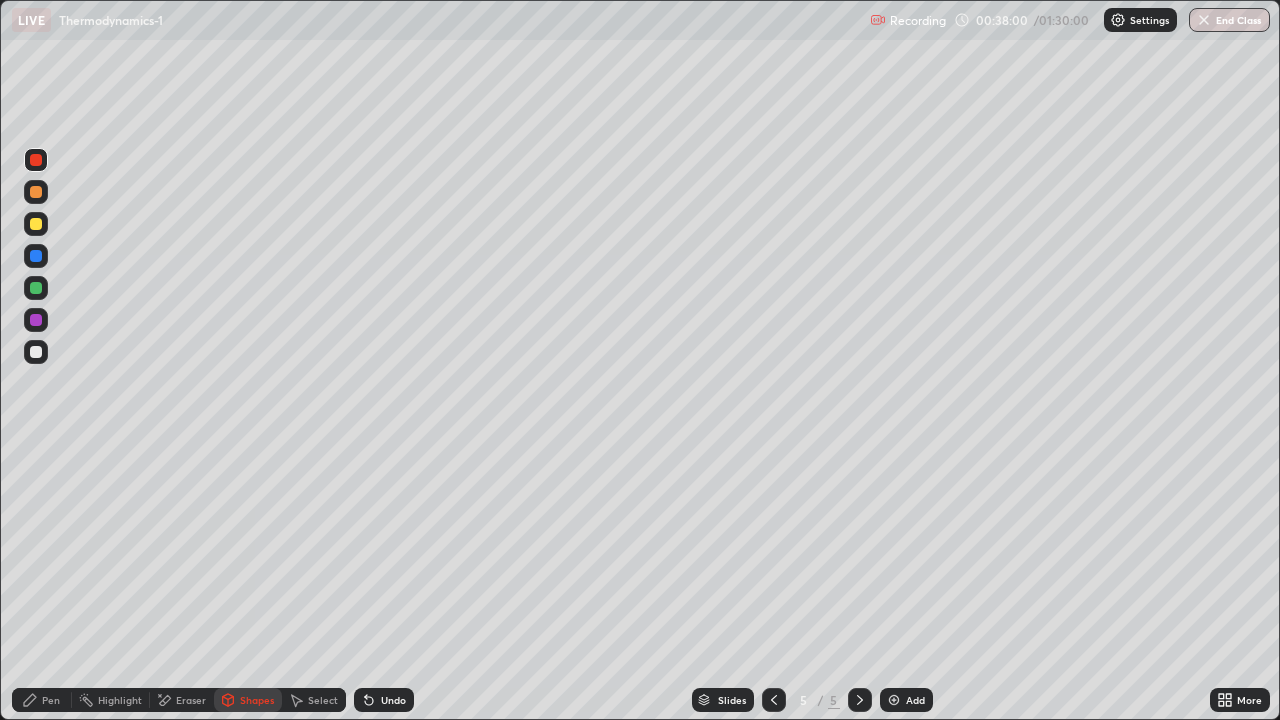 click on "Pen" at bounding box center (51, 700) 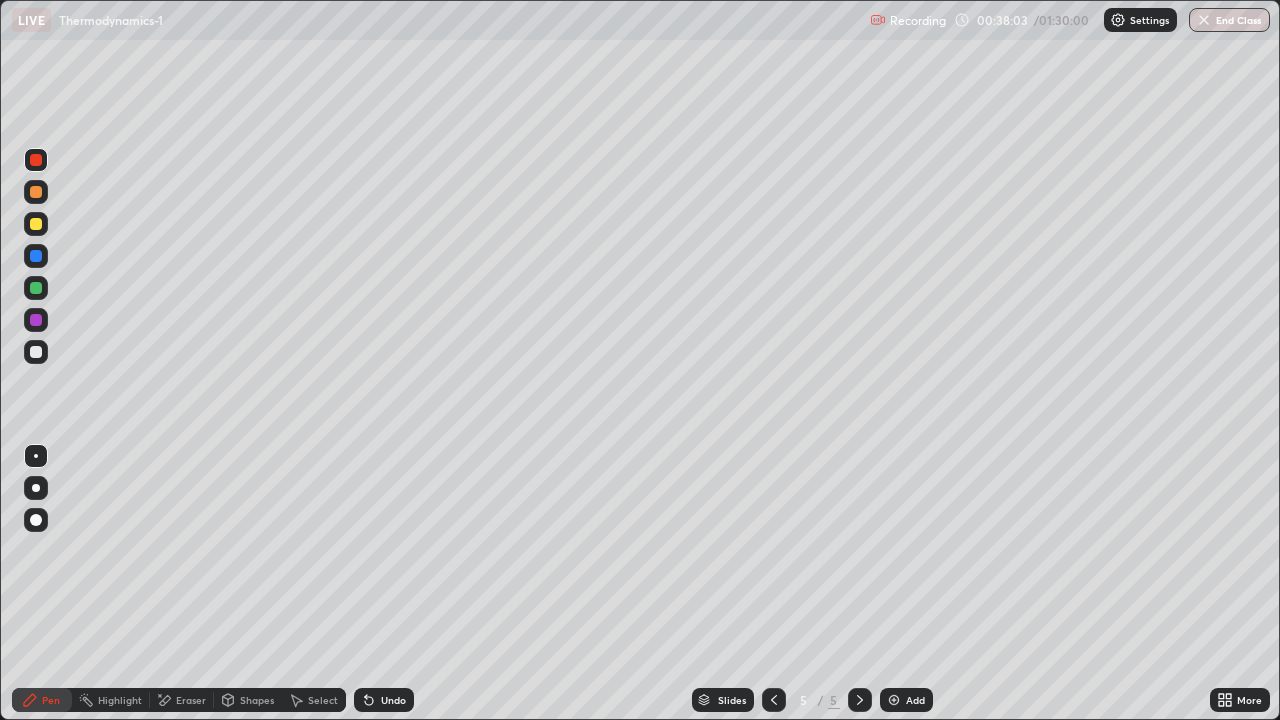 click at bounding box center (36, 192) 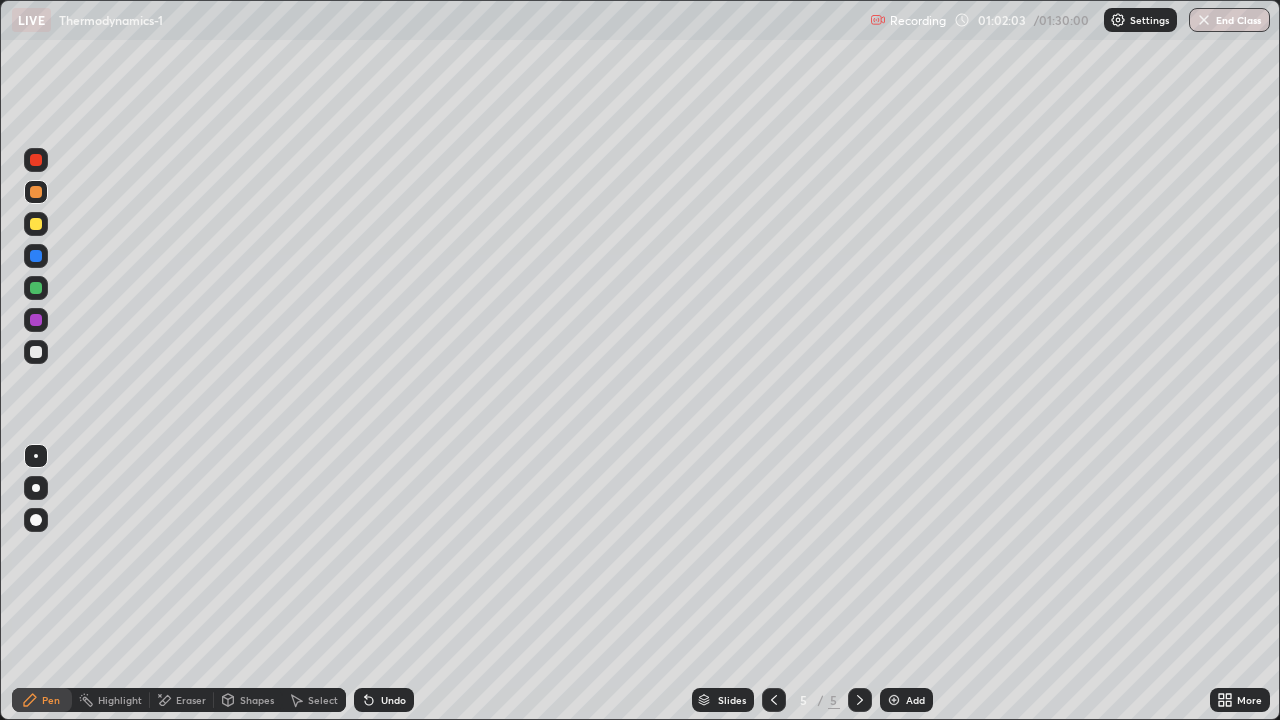 click at bounding box center [894, 700] 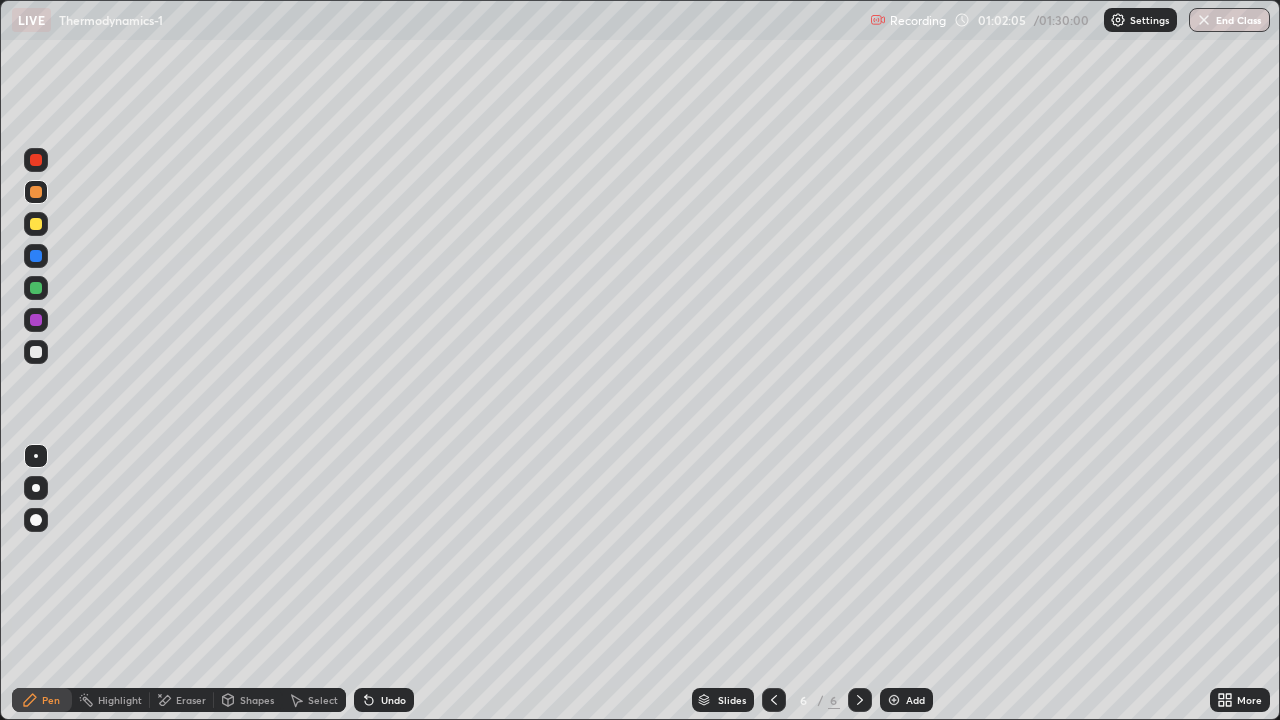 click at bounding box center [36, 352] 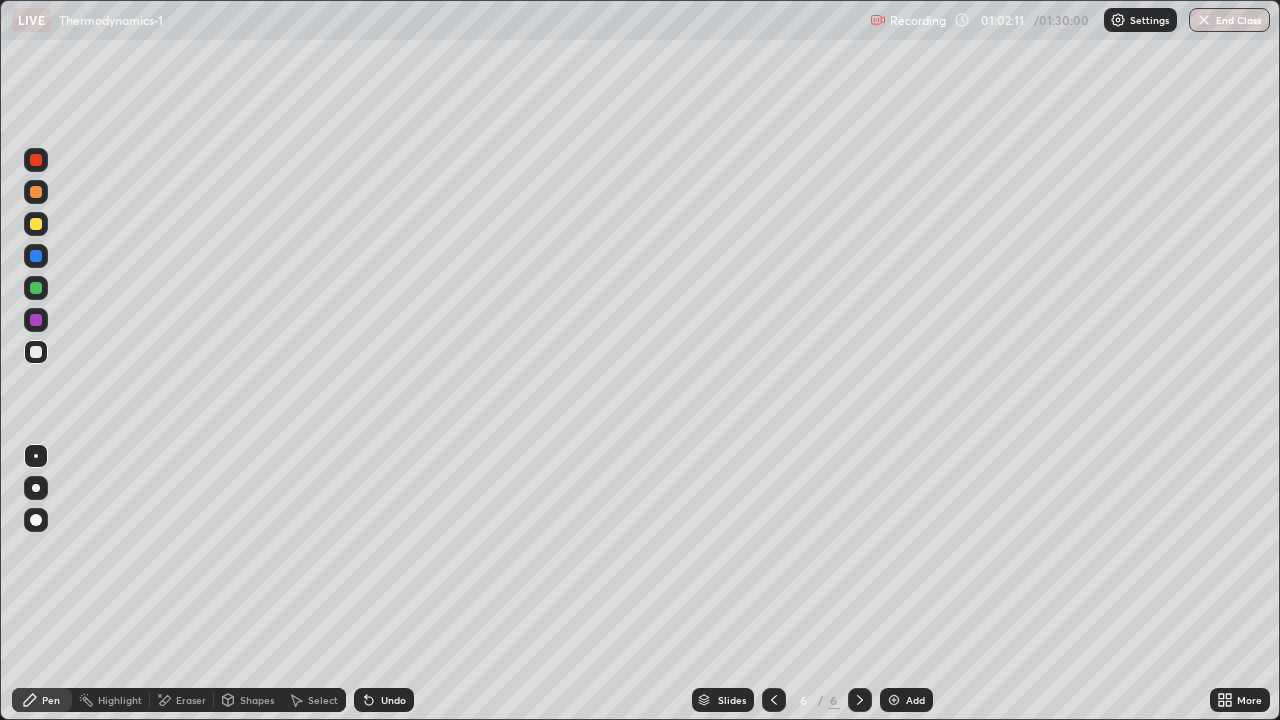 click on "Shapes" at bounding box center [257, 700] 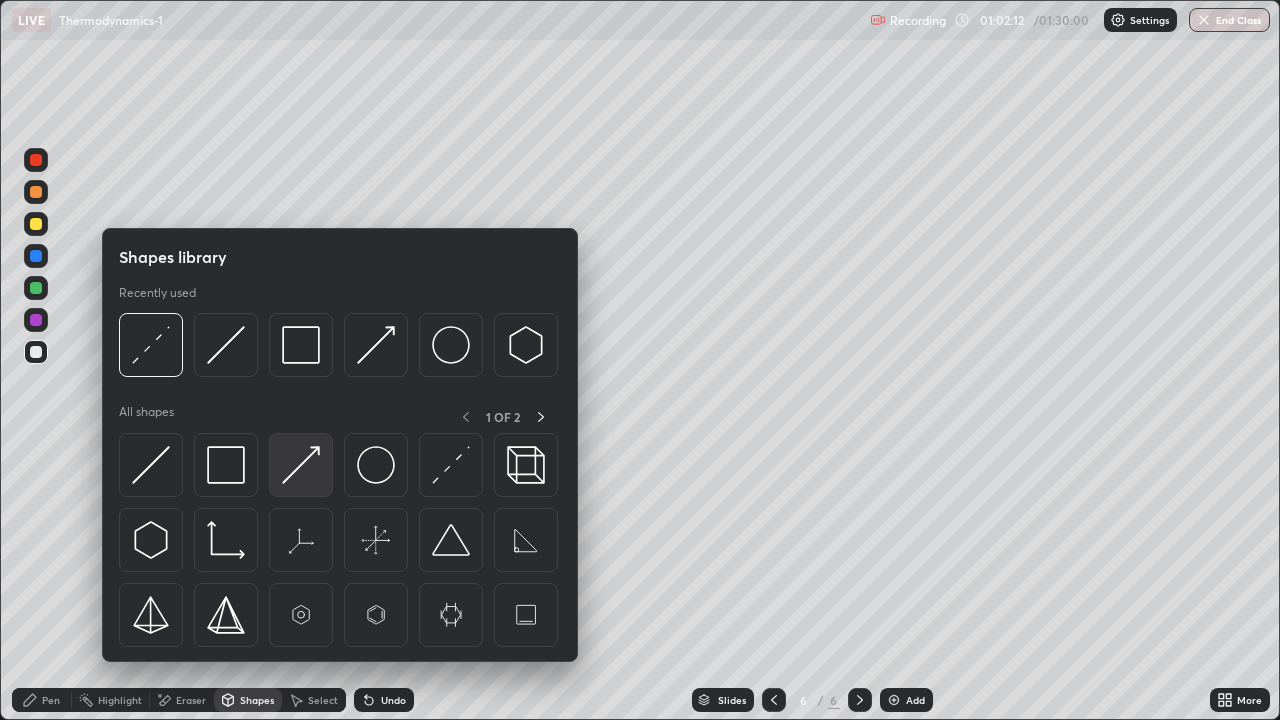 click at bounding box center (301, 465) 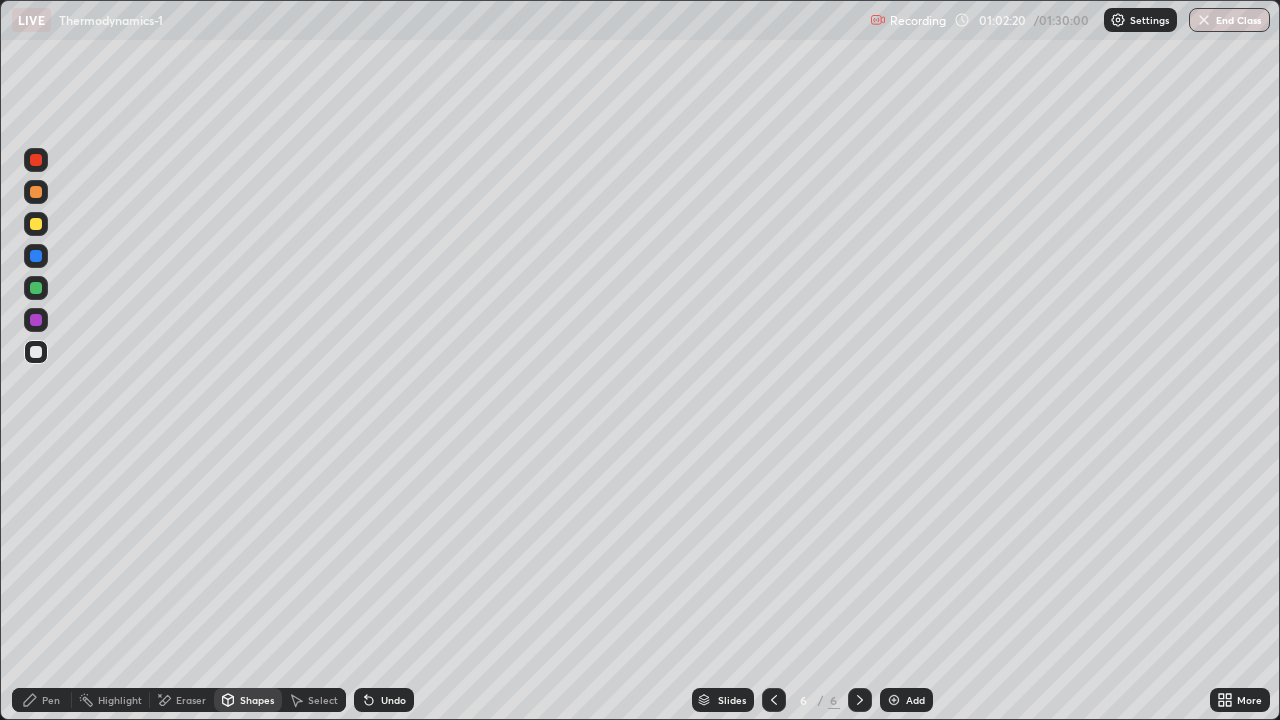 click on "Undo" at bounding box center (393, 700) 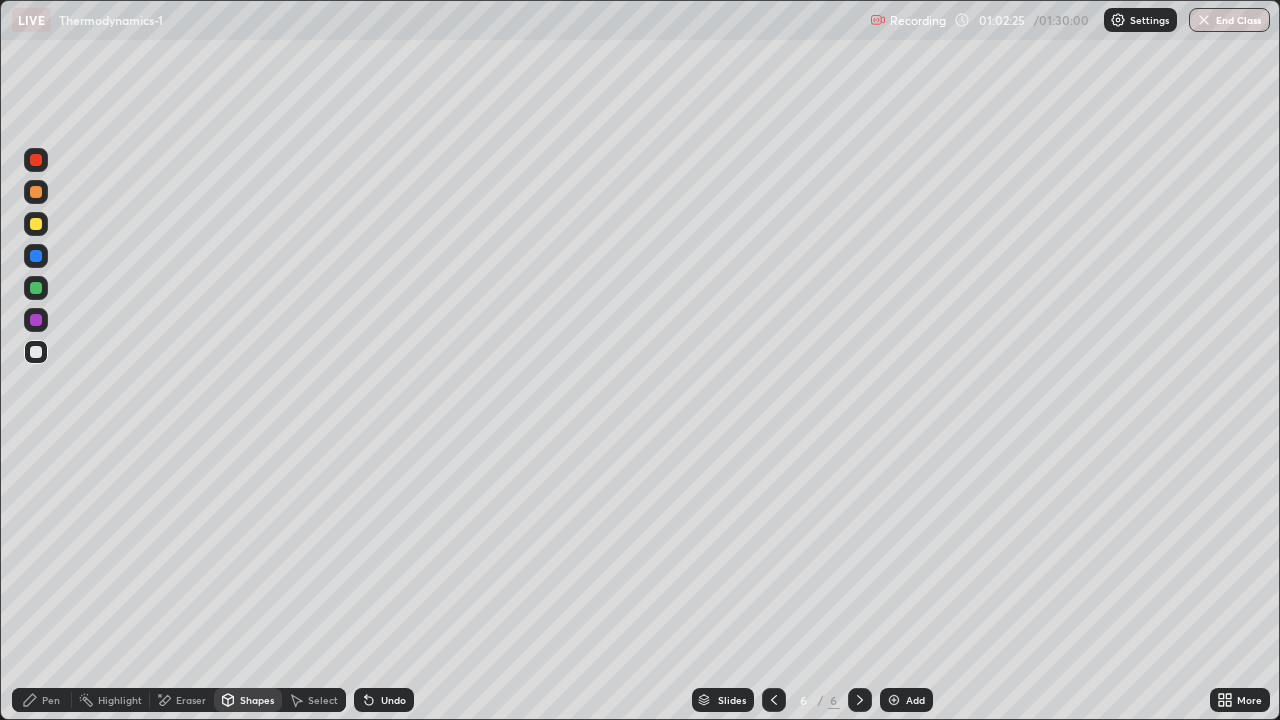 click on "Pen" at bounding box center (42, 700) 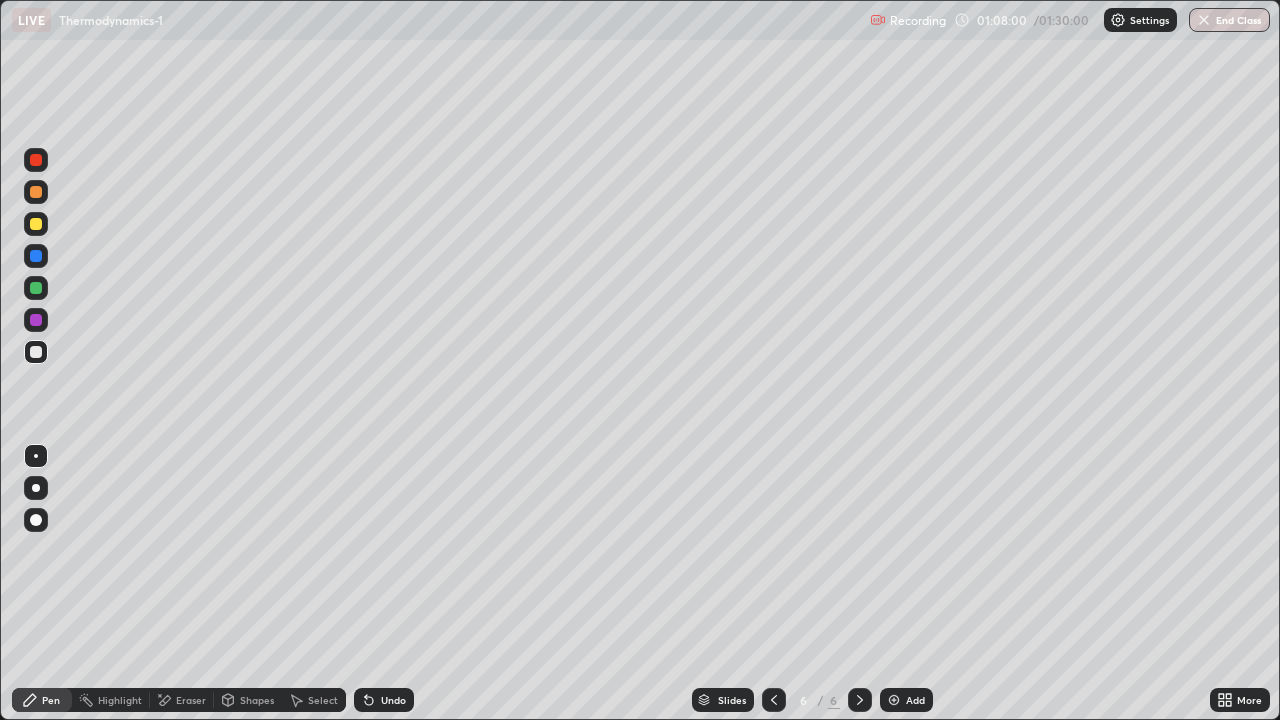 click on "Add" at bounding box center [915, 700] 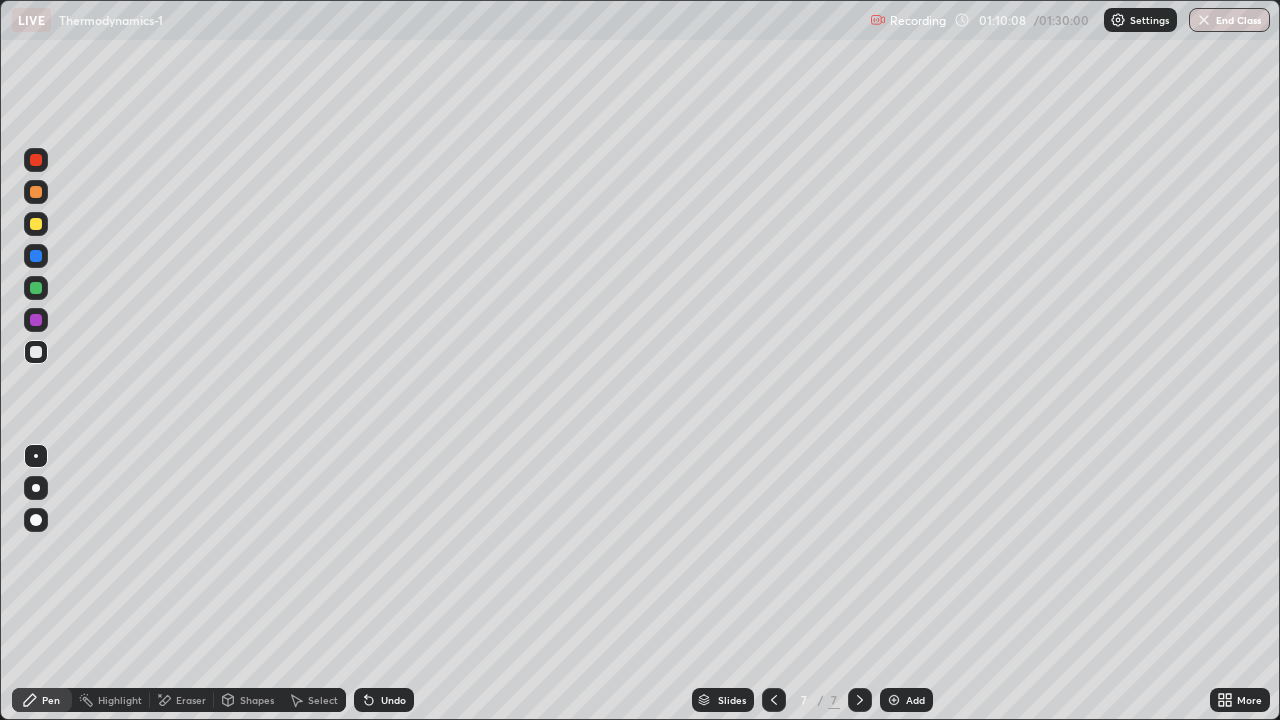 click on "Shapes" at bounding box center [257, 700] 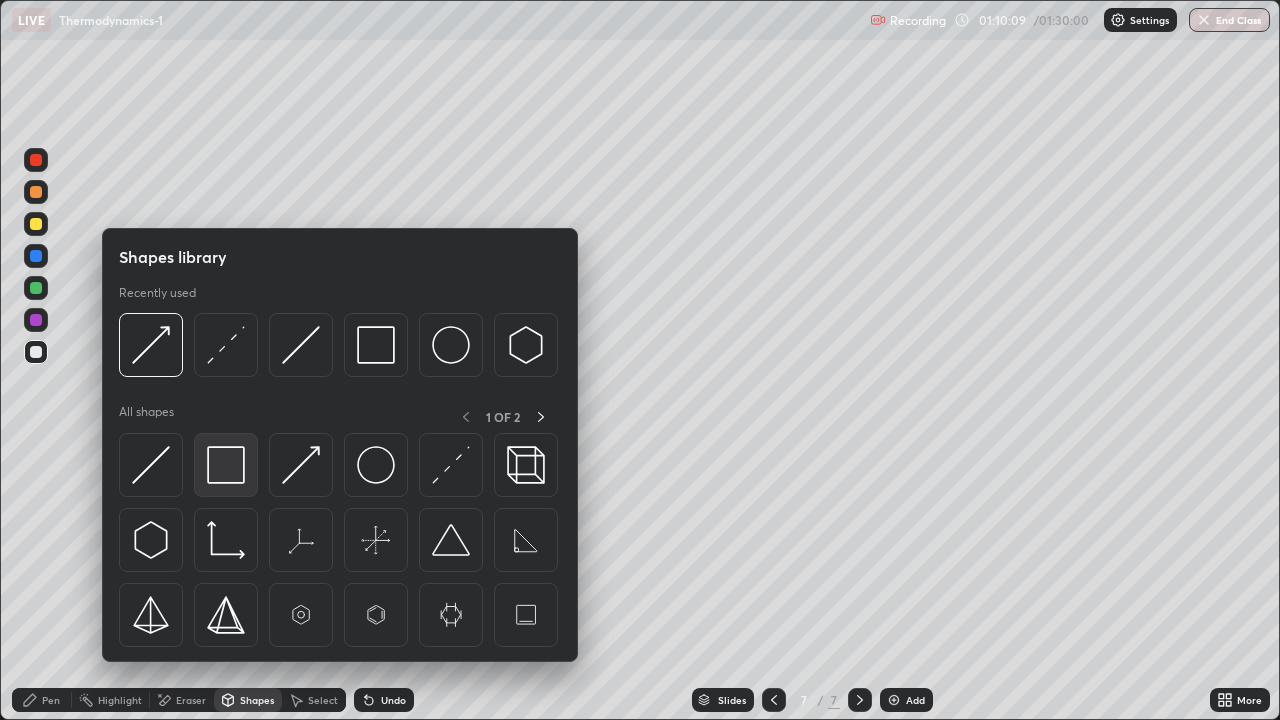 click at bounding box center (226, 465) 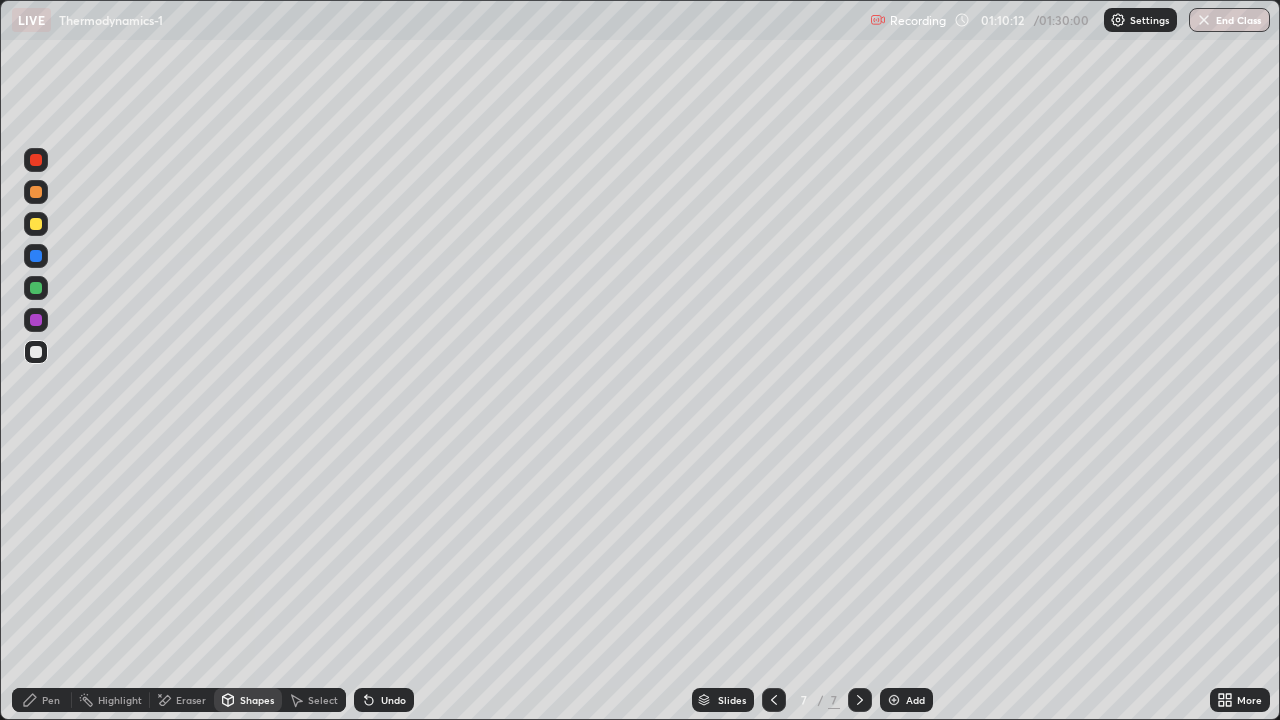 click on "Pen" at bounding box center [51, 700] 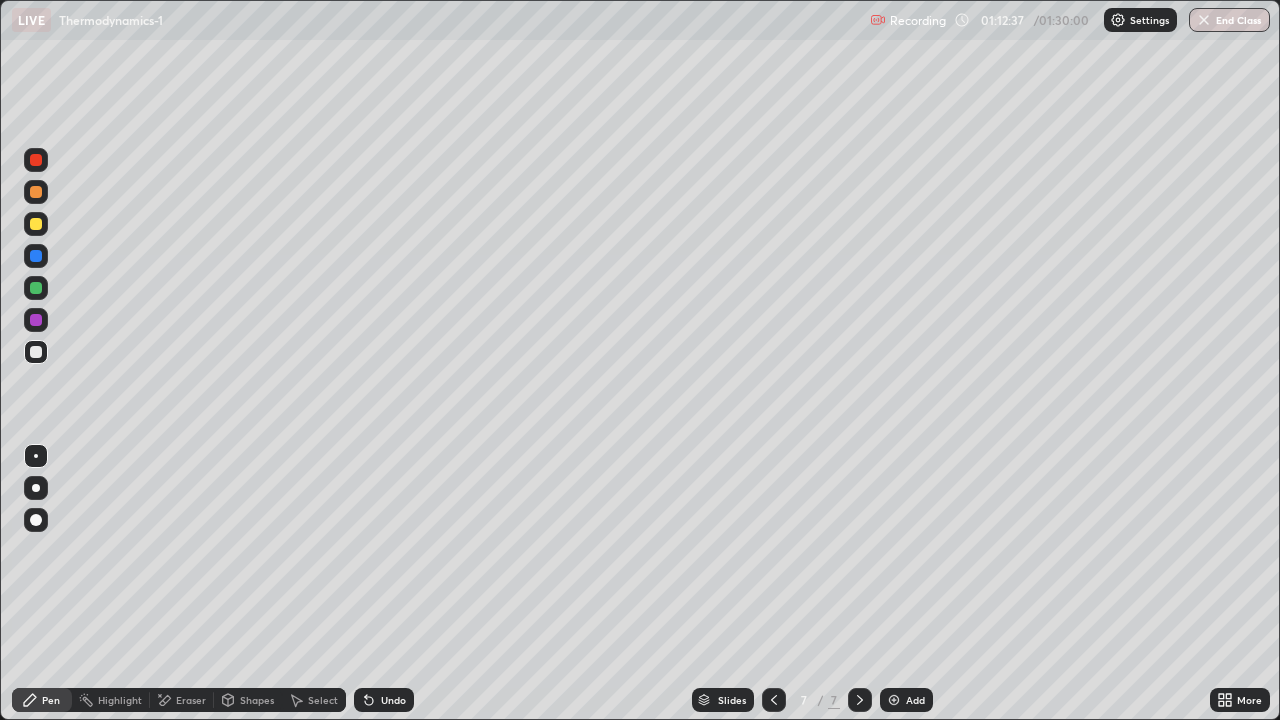 click on "Shapes" at bounding box center [248, 700] 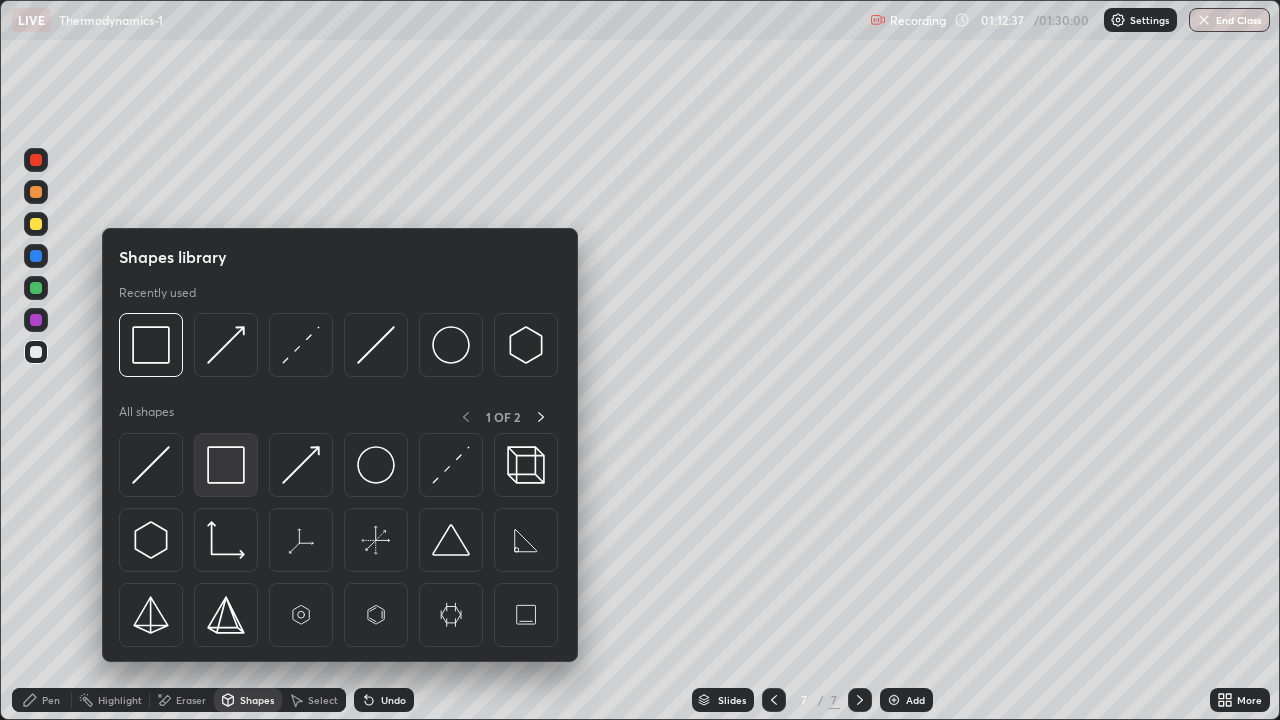 click at bounding box center (226, 465) 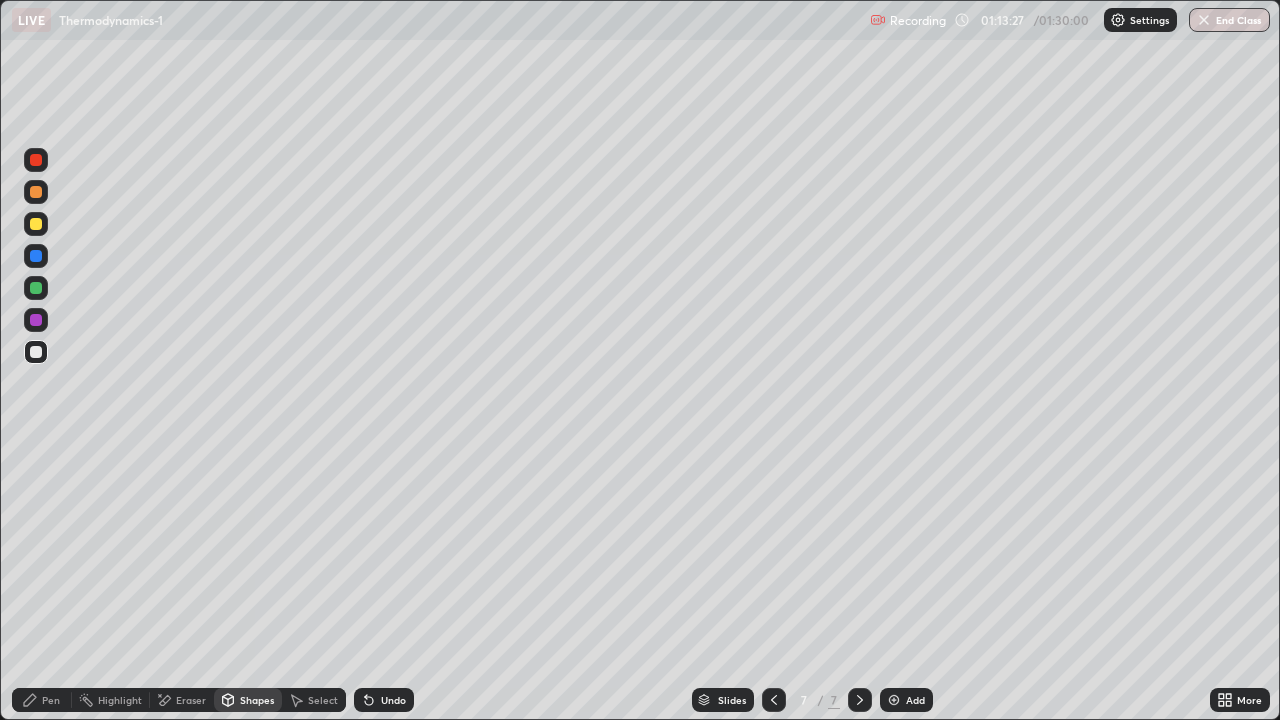 click on "Add" at bounding box center (915, 700) 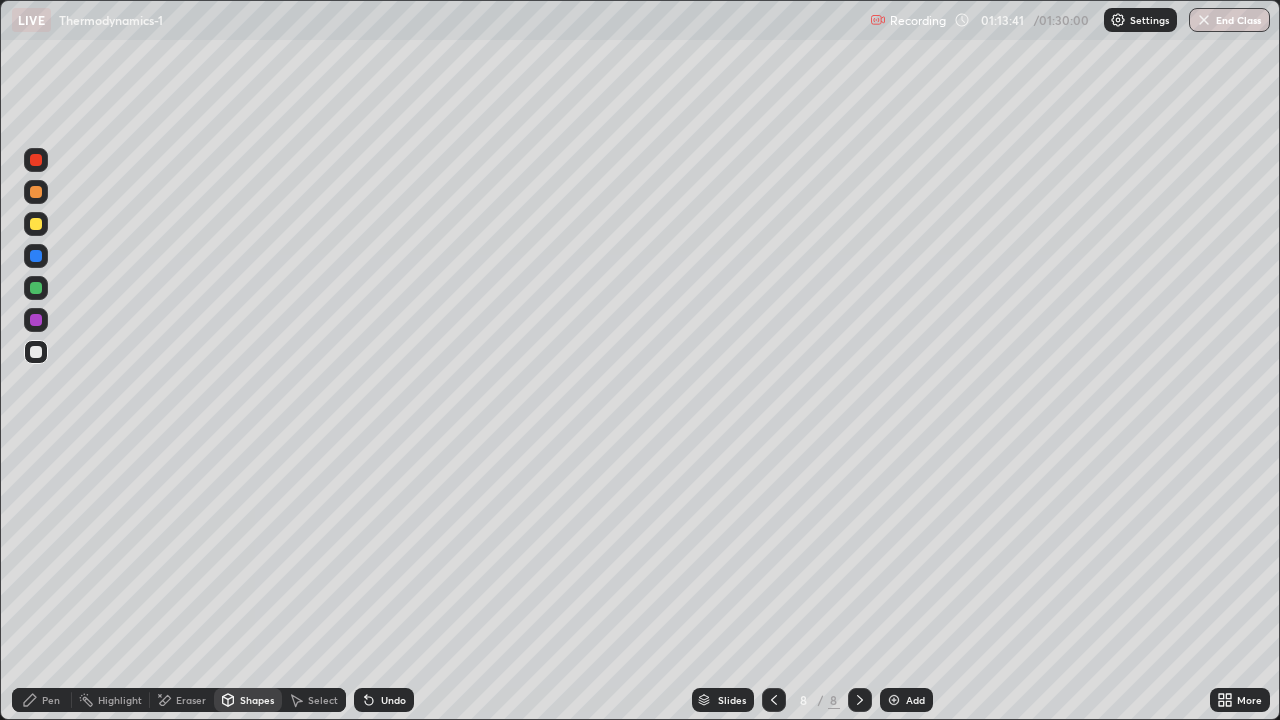 click on "Pen" at bounding box center [42, 700] 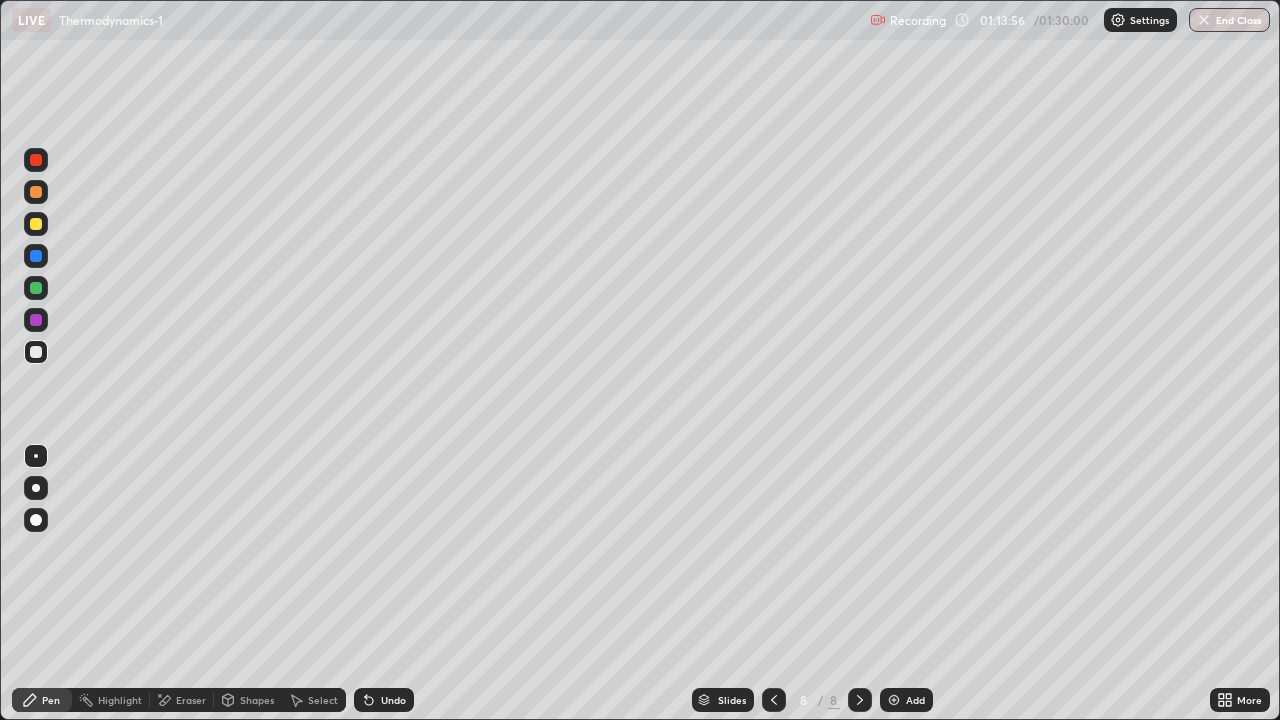 click on "Undo" at bounding box center [393, 700] 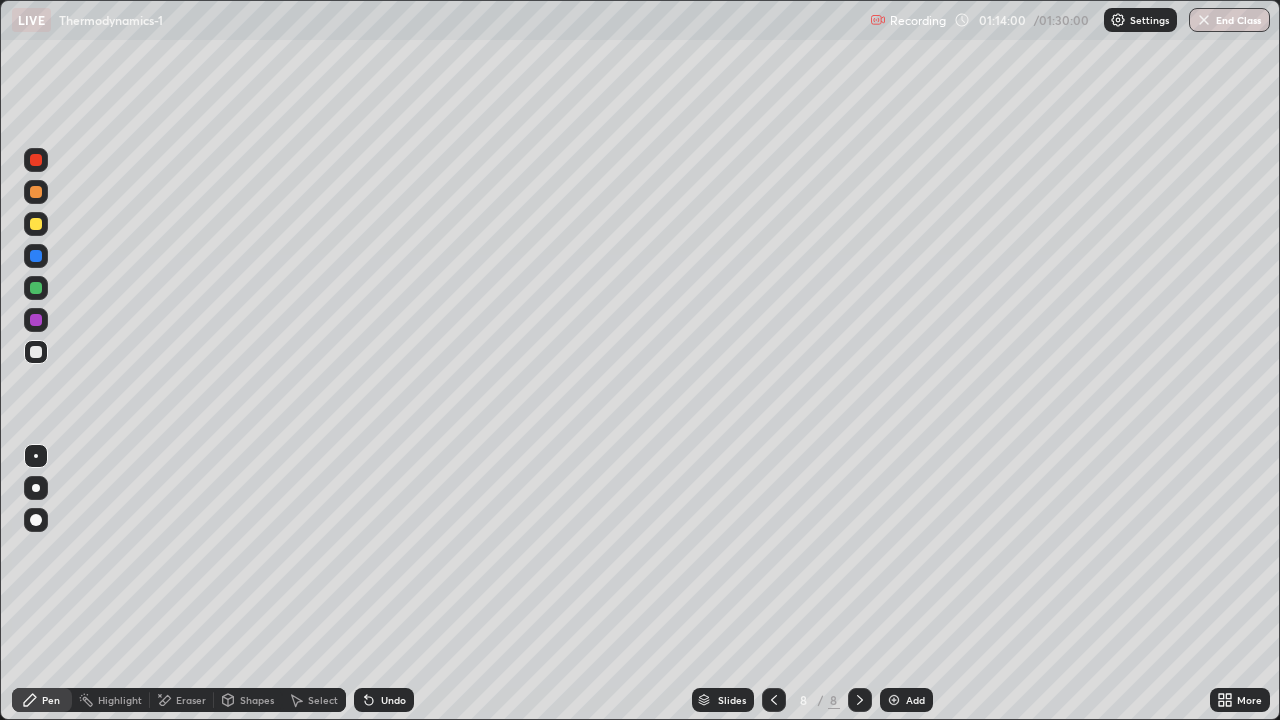 click on "Shapes" at bounding box center [257, 700] 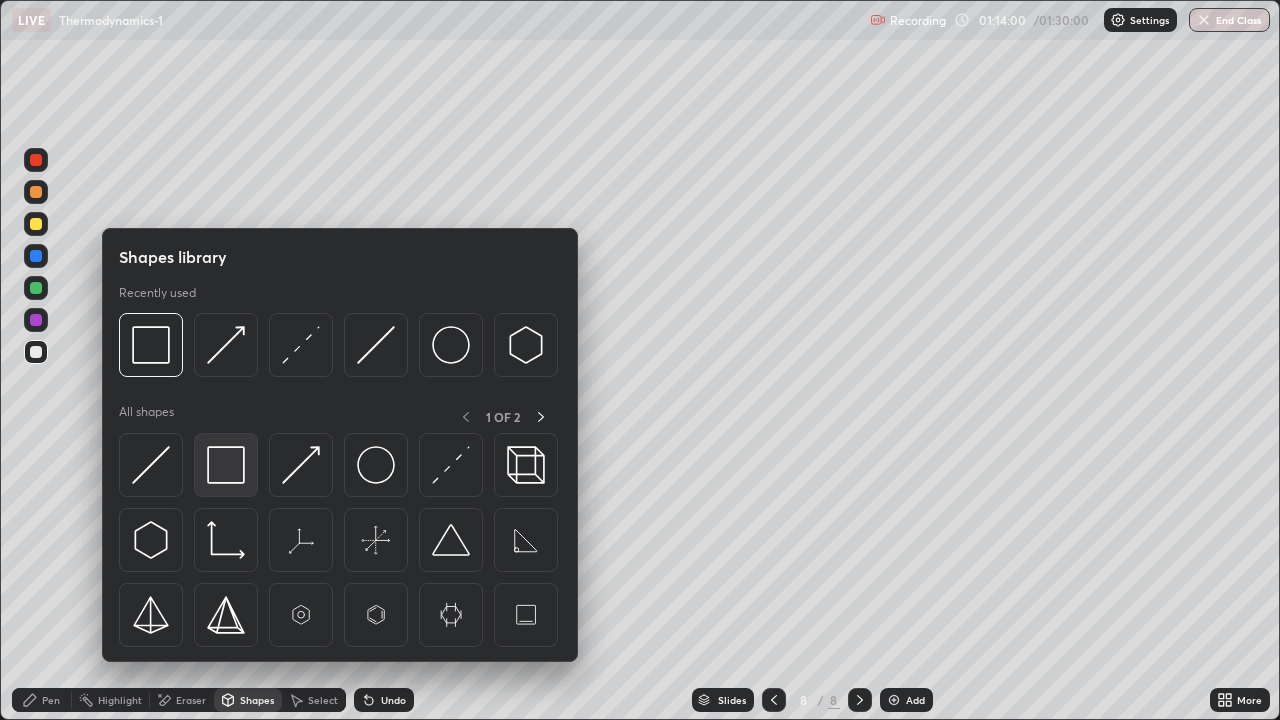 click at bounding box center (226, 465) 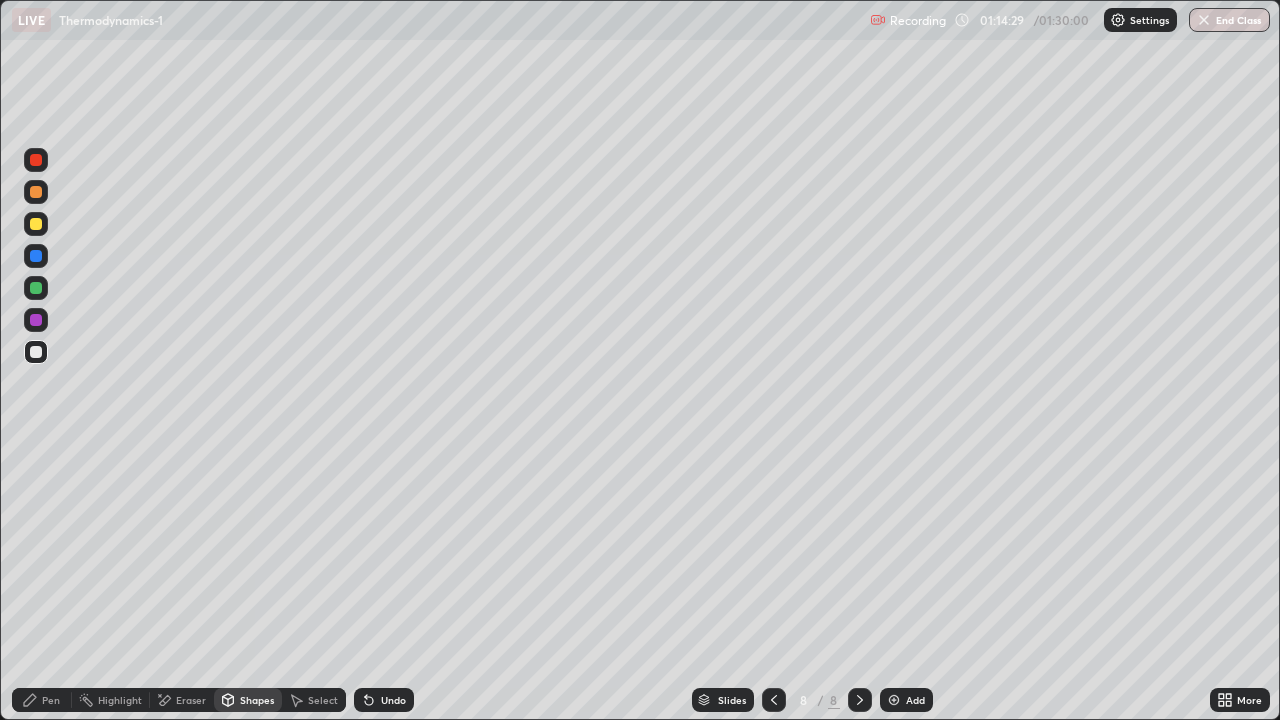 click on "Undo" at bounding box center (393, 700) 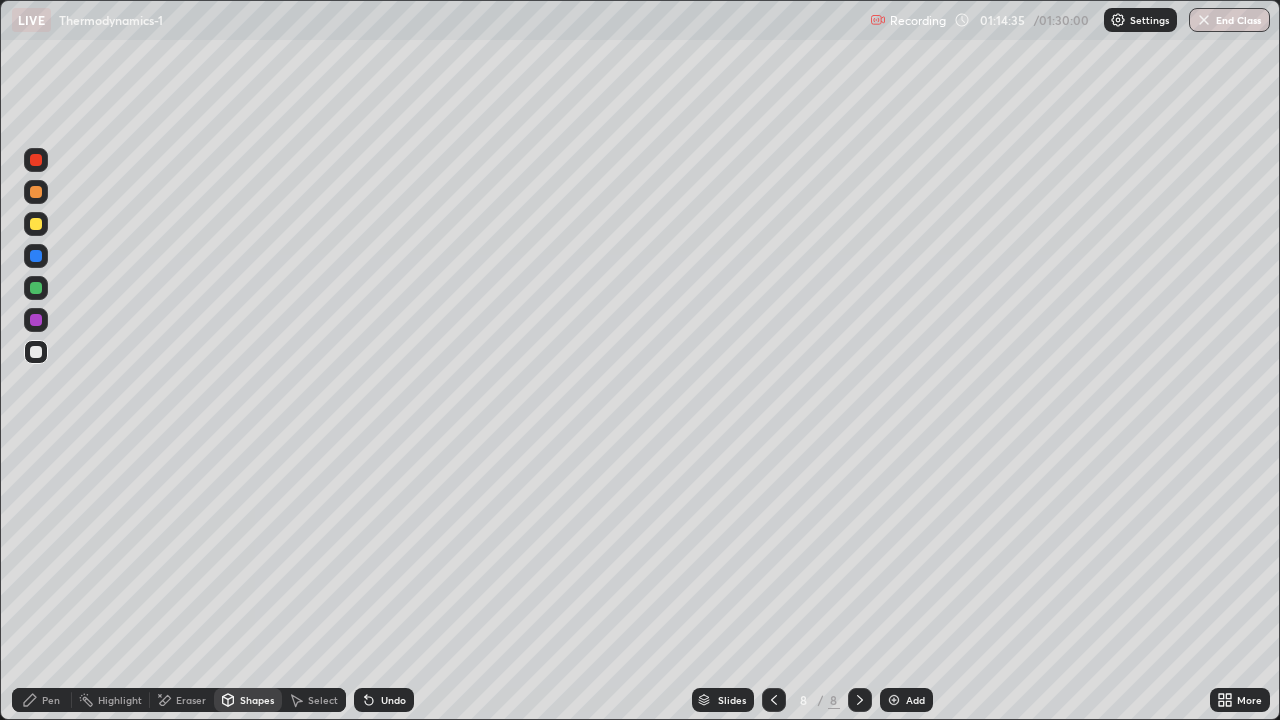 click on "Pen" at bounding box center (42, 700) 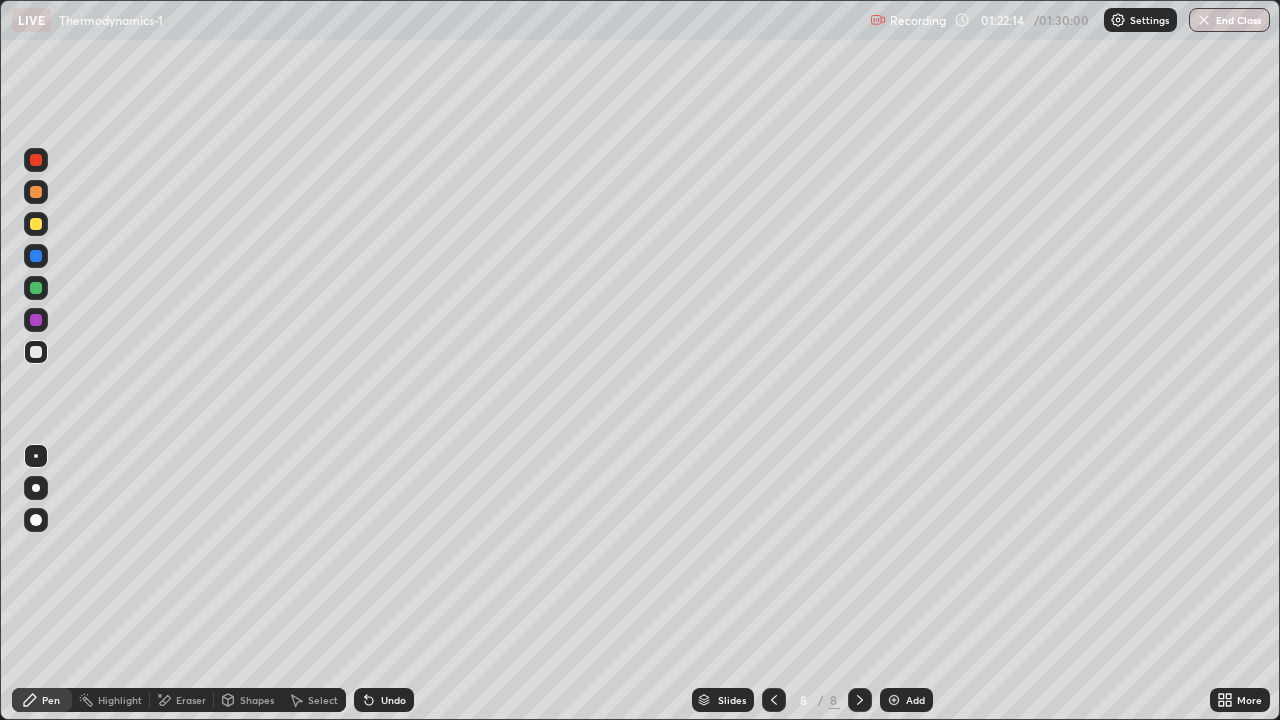 click at bounding box center (1204, 20) 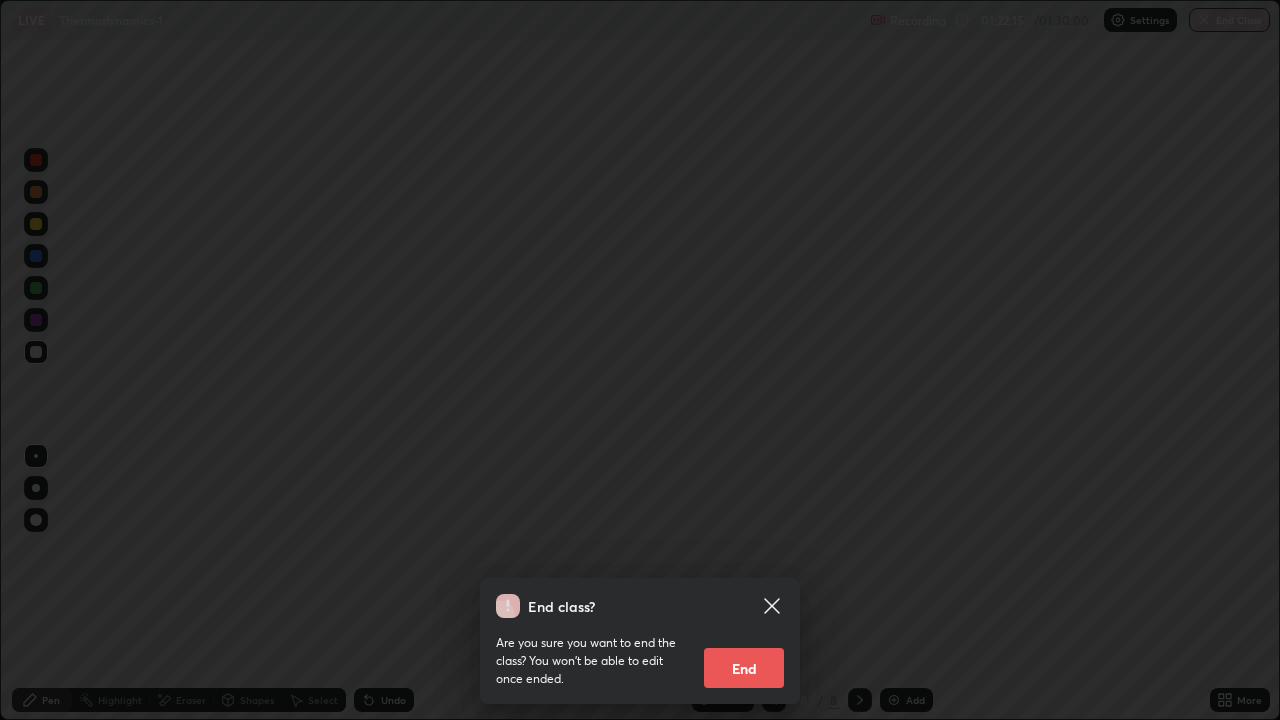 click on "End" at bounding box center [744, 668] 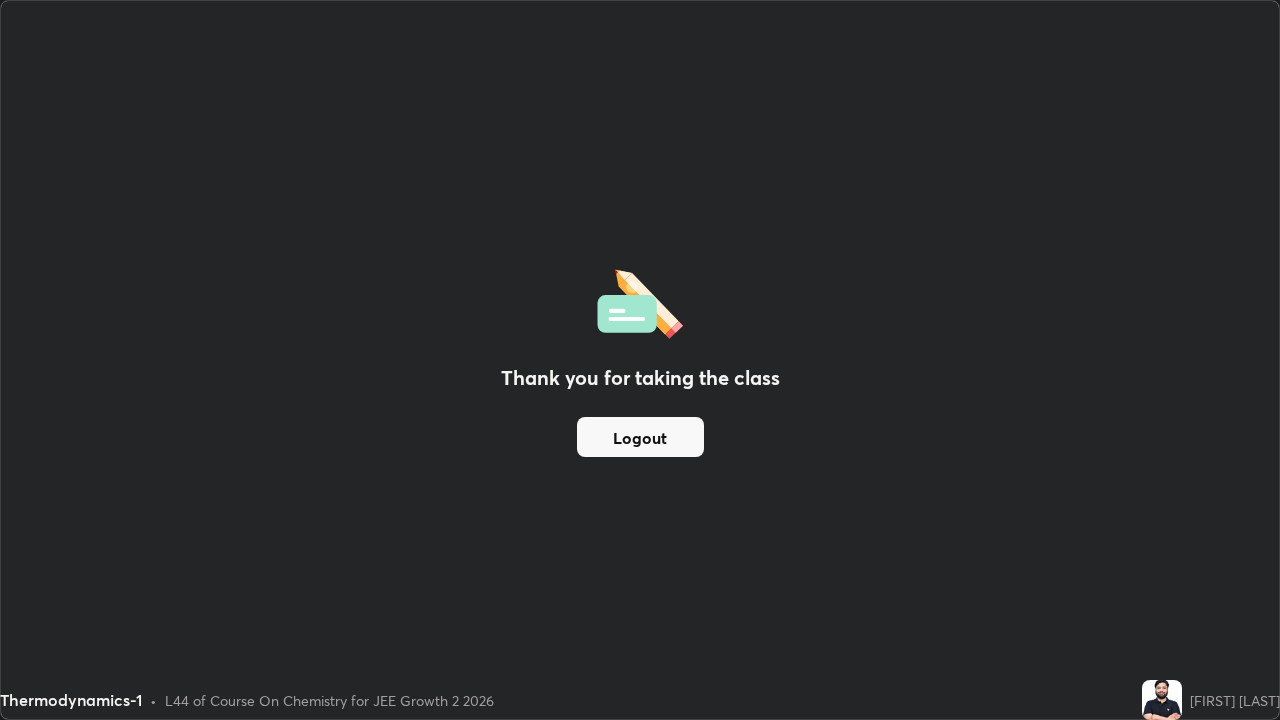 click on "Logout" at bounding box center [640, 437] 